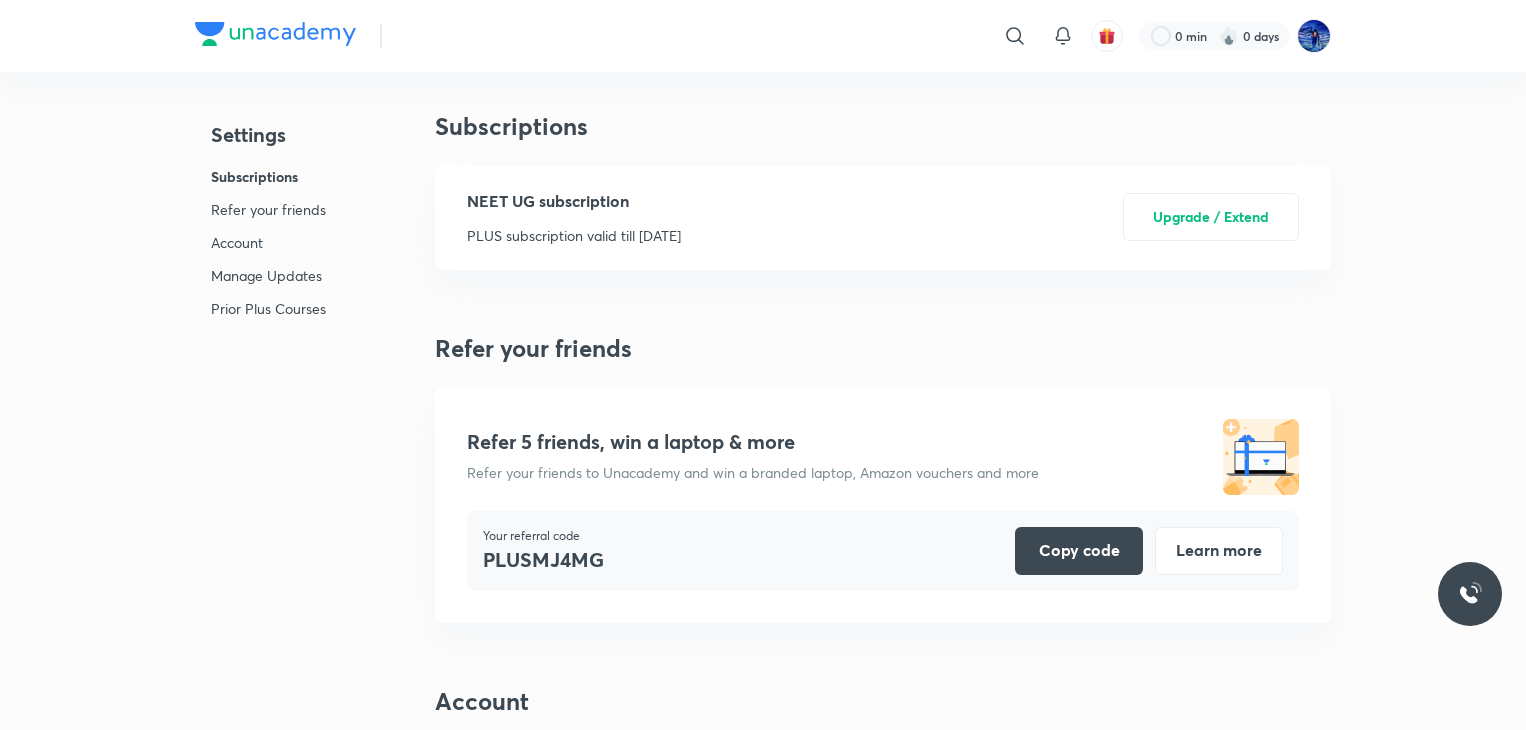 scroll, scrollTop: 0, scrollLeft: 0, axis: both 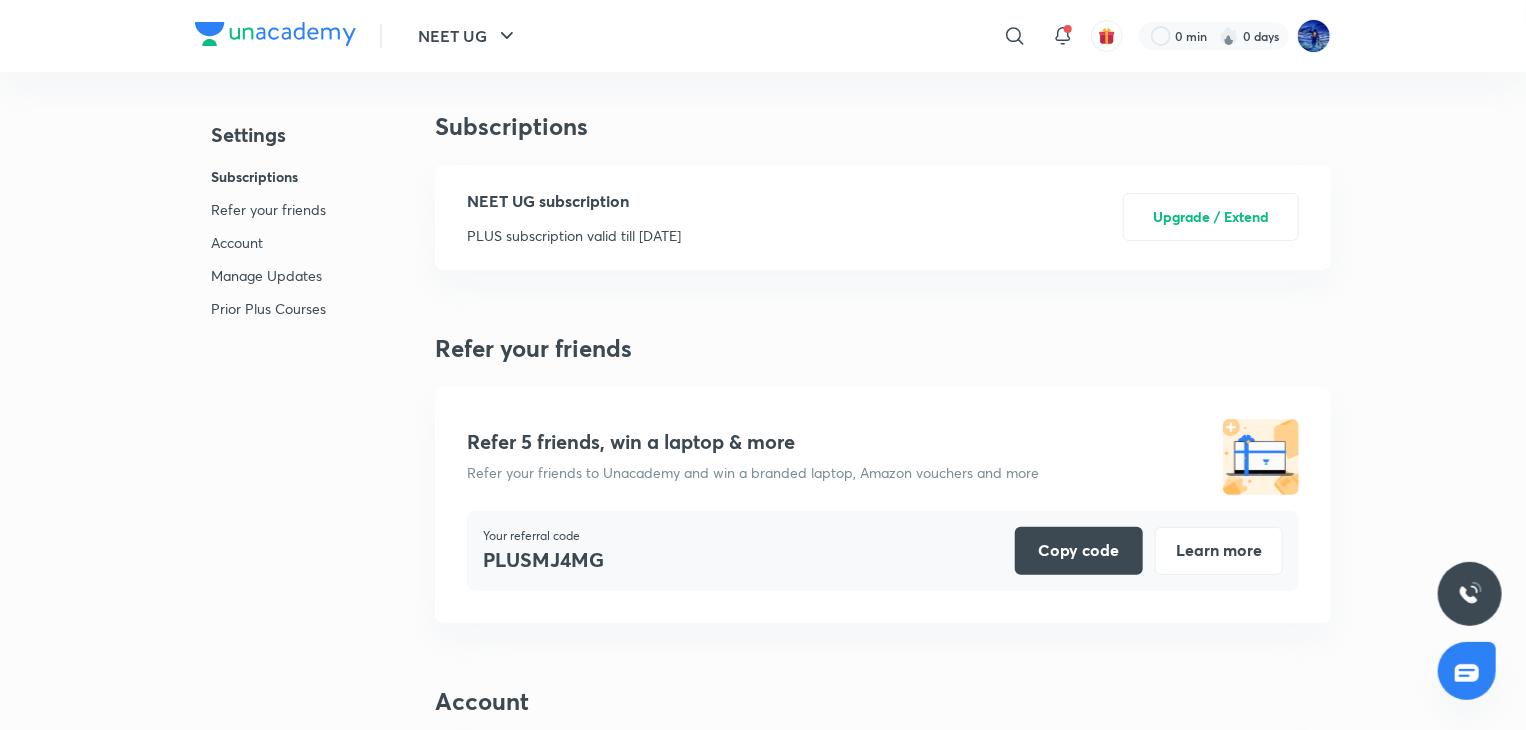 click on "Subscriptions NEET UG subscription PLUS subscription valid till [DATE] Upgrade / Extend" at bounding box center (883, 191) 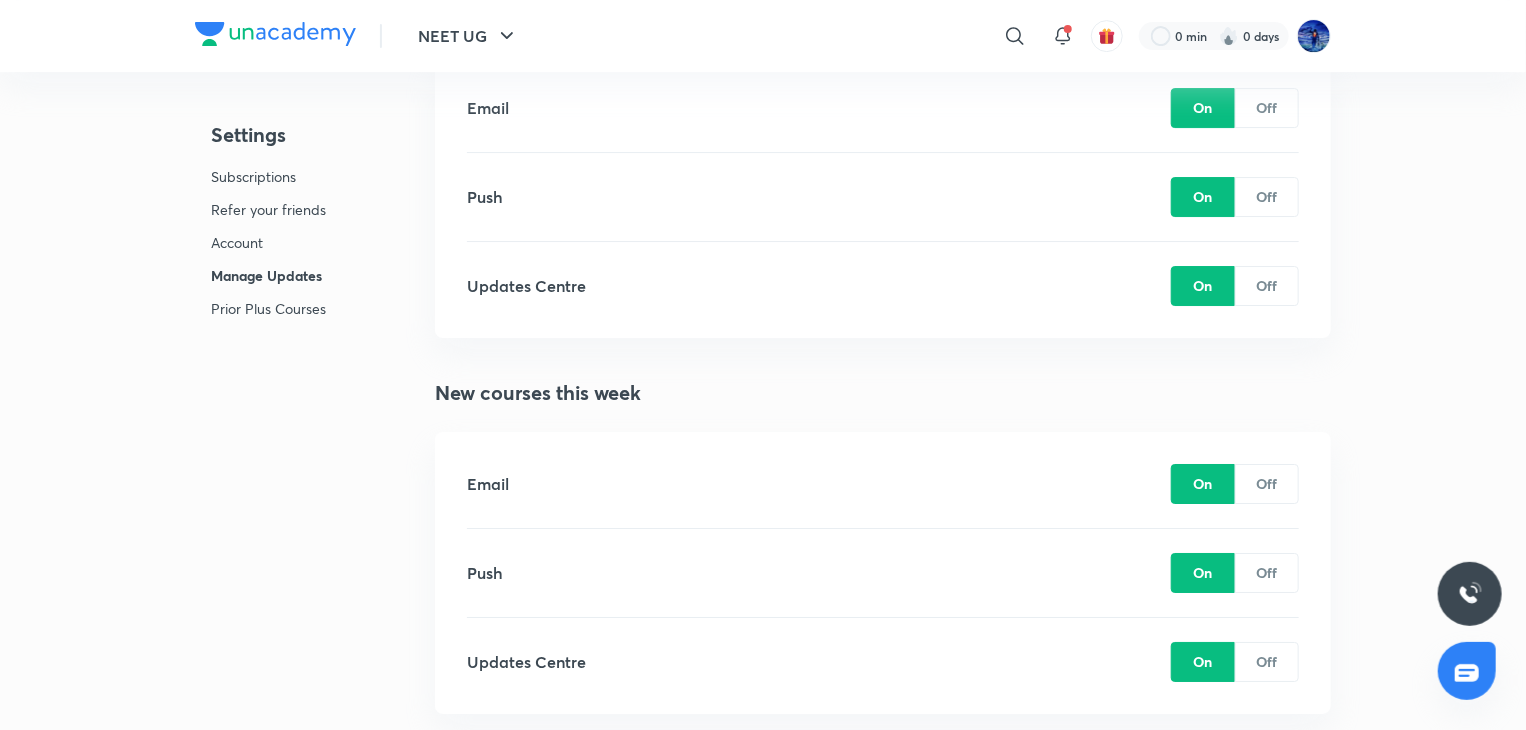 scroll, scrollTop: 3353, scrollLeft: 0, axis: vertical 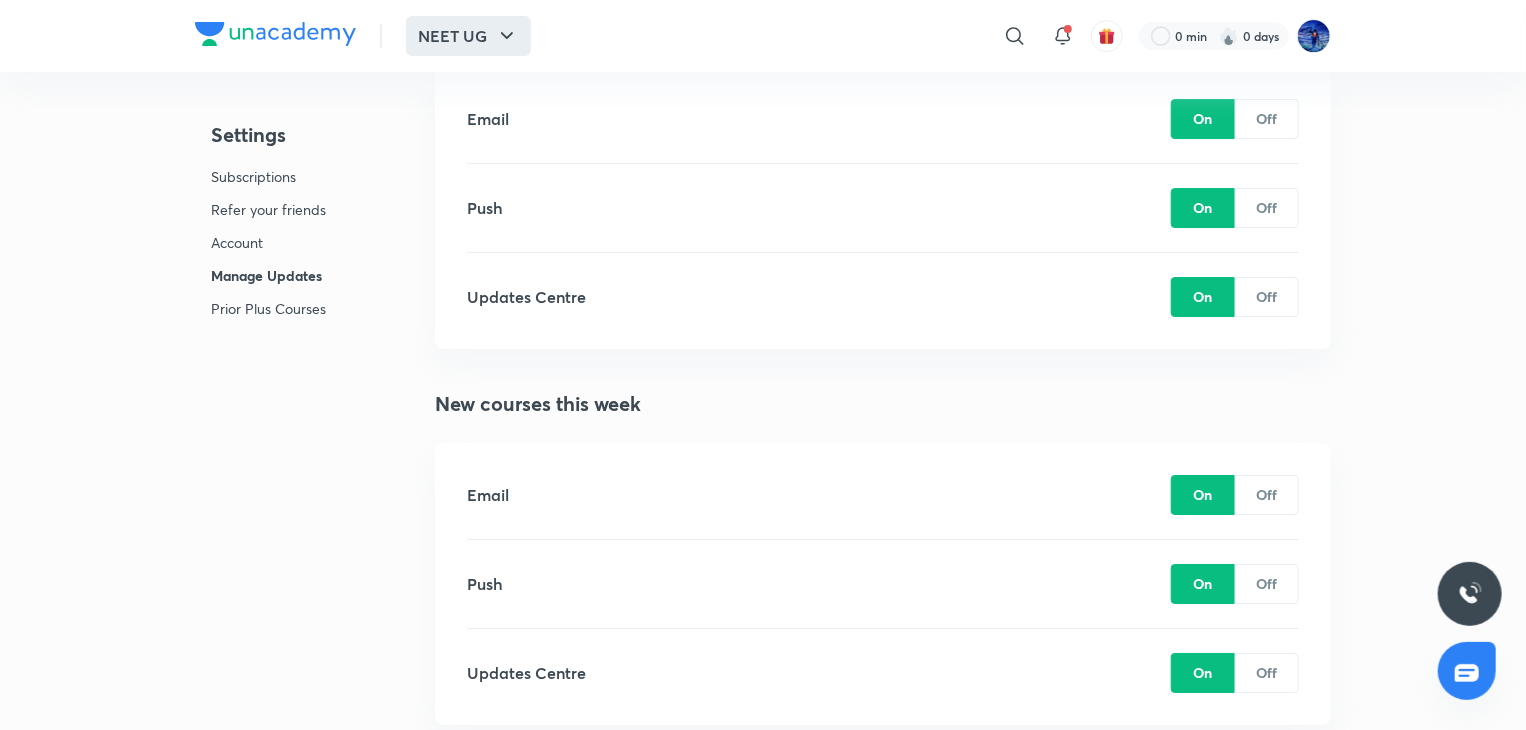 click 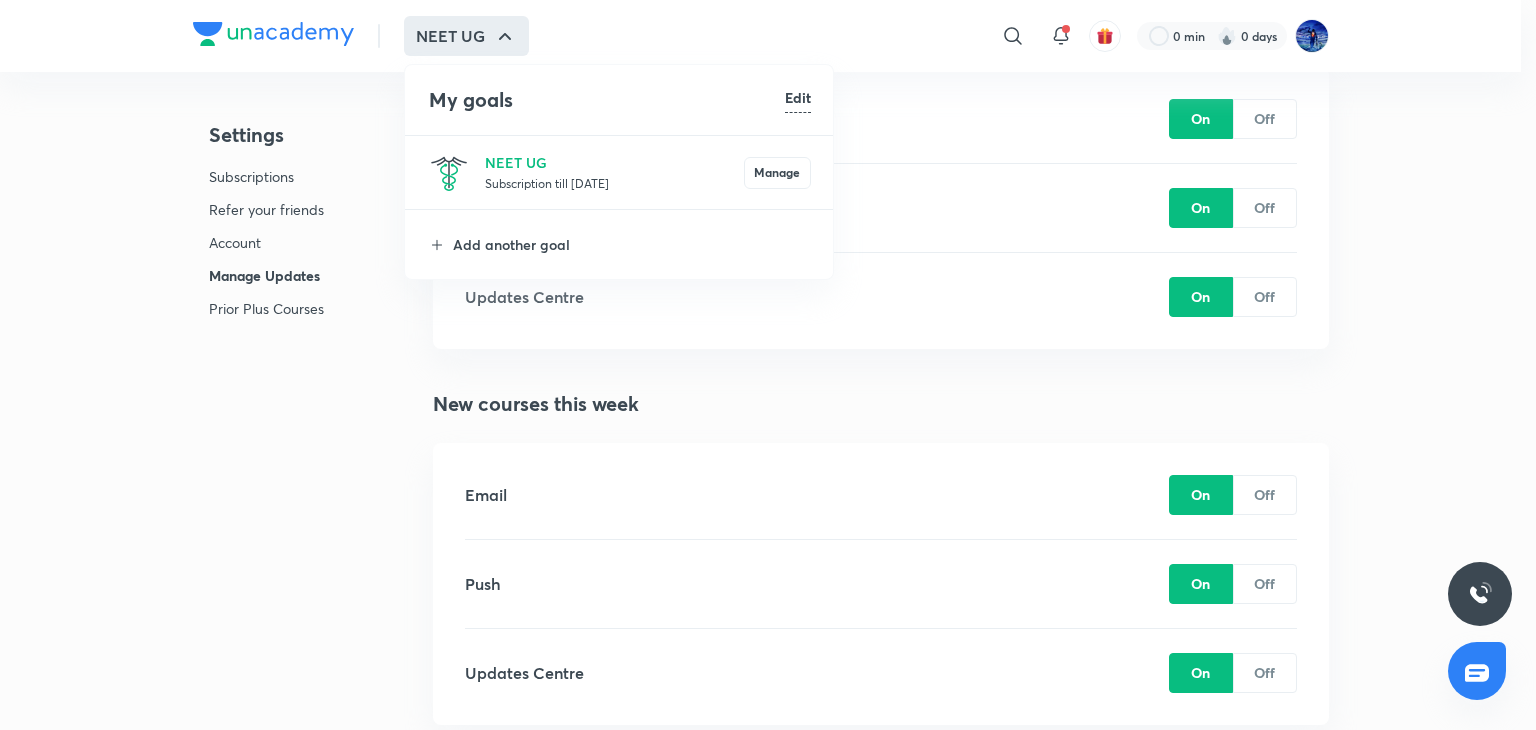 click on "Subscription till [DATE]" at bounding box center [614, 183] 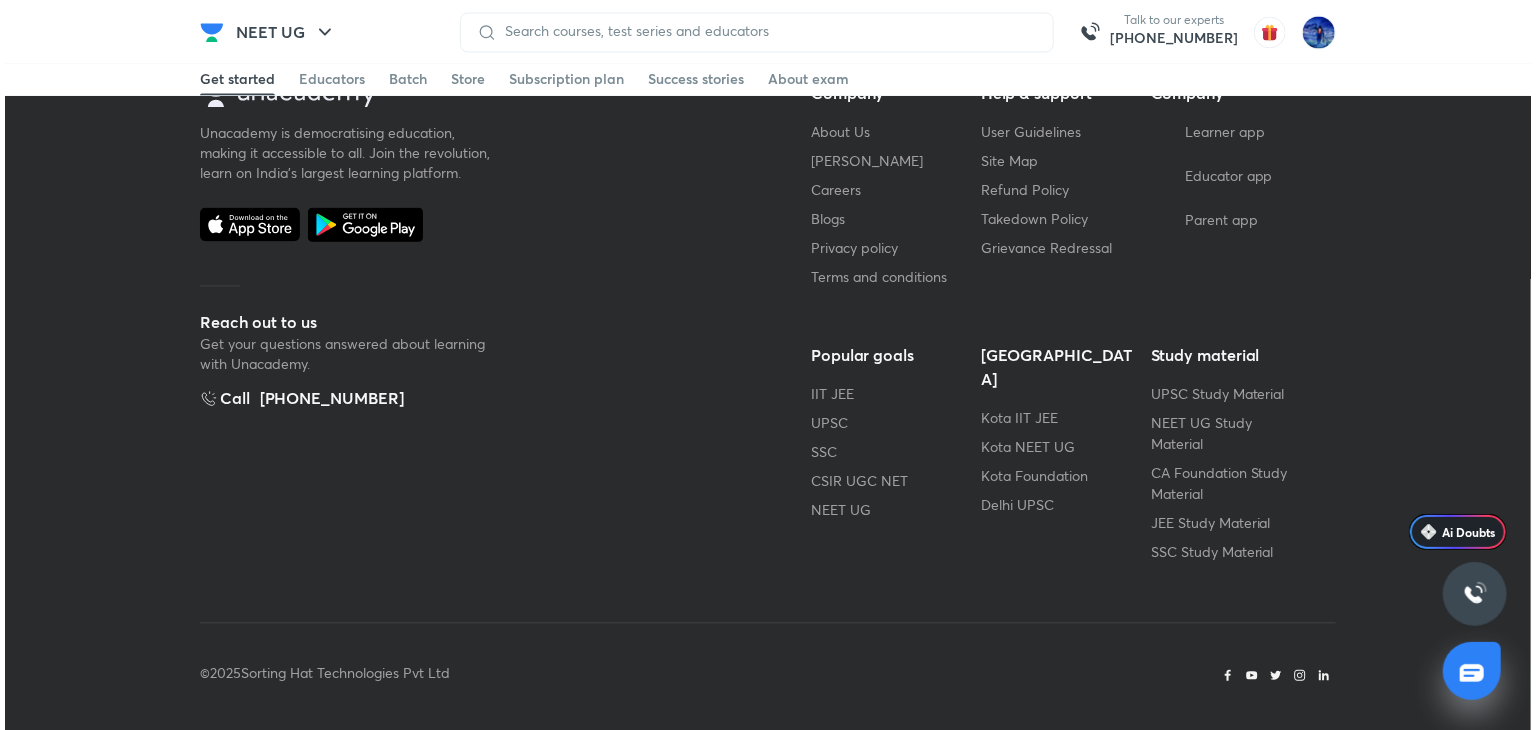 scroll, scrollTop: 0, scrollLeft: 0, axis: both 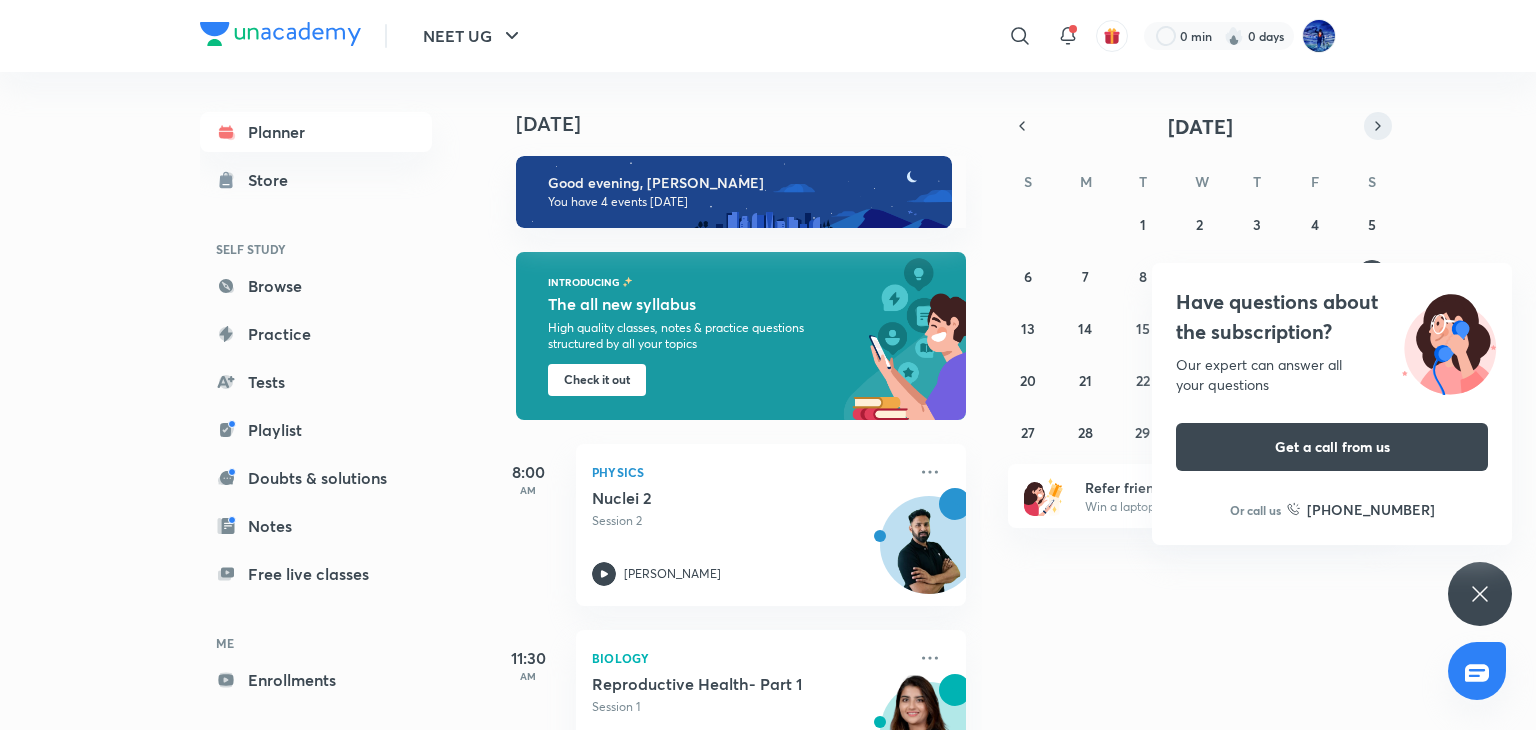click 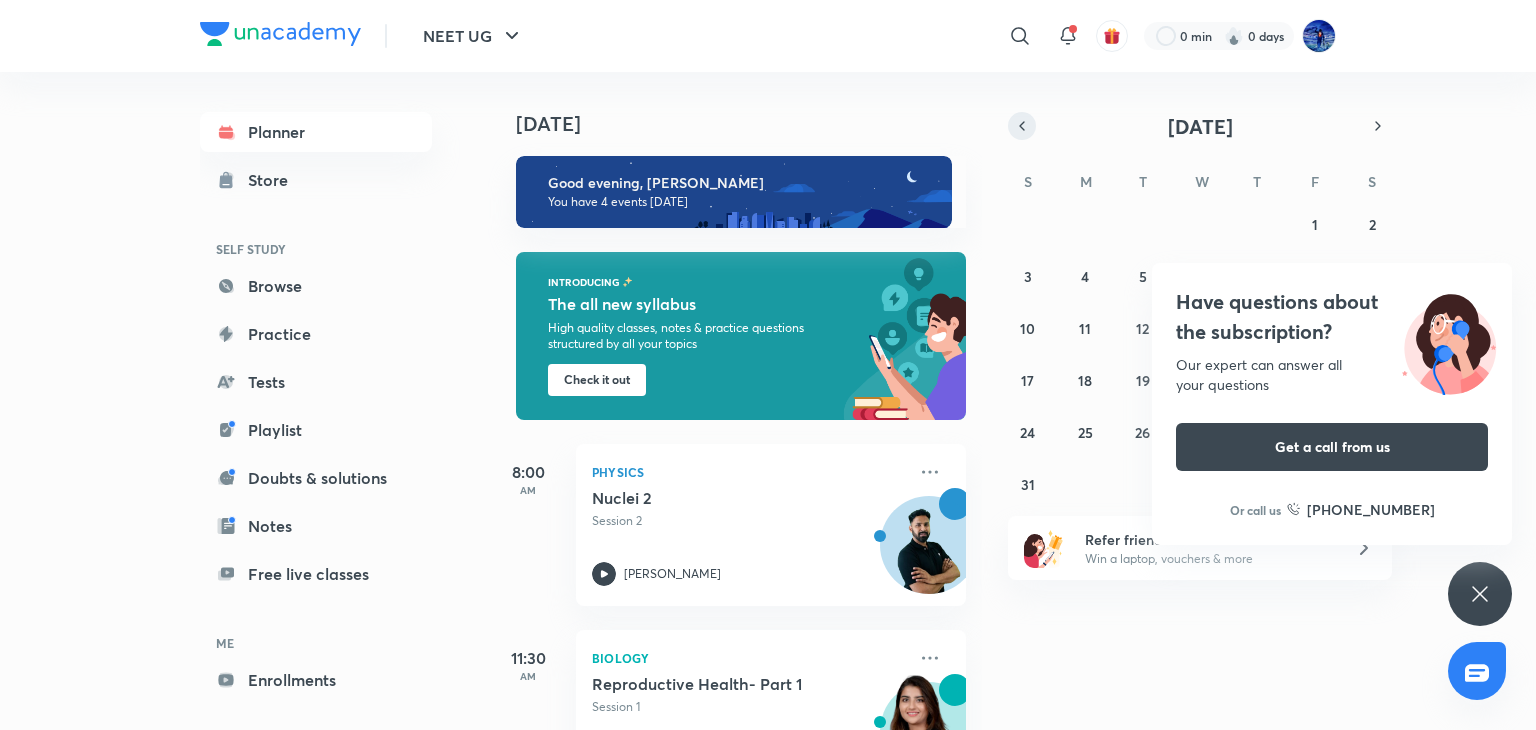 click 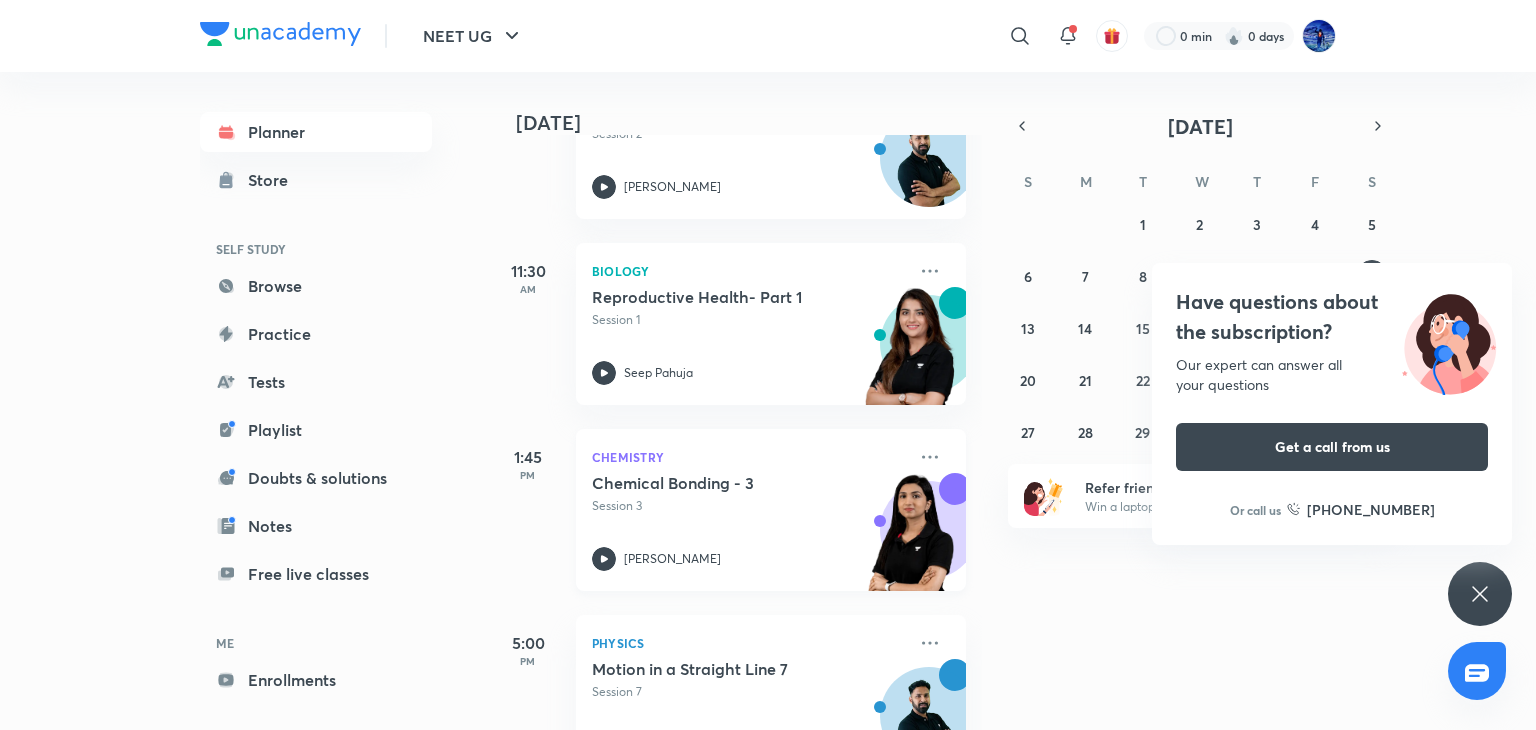 scroll, scrollTop: 465, scrollLeft: 0, axis: vertical 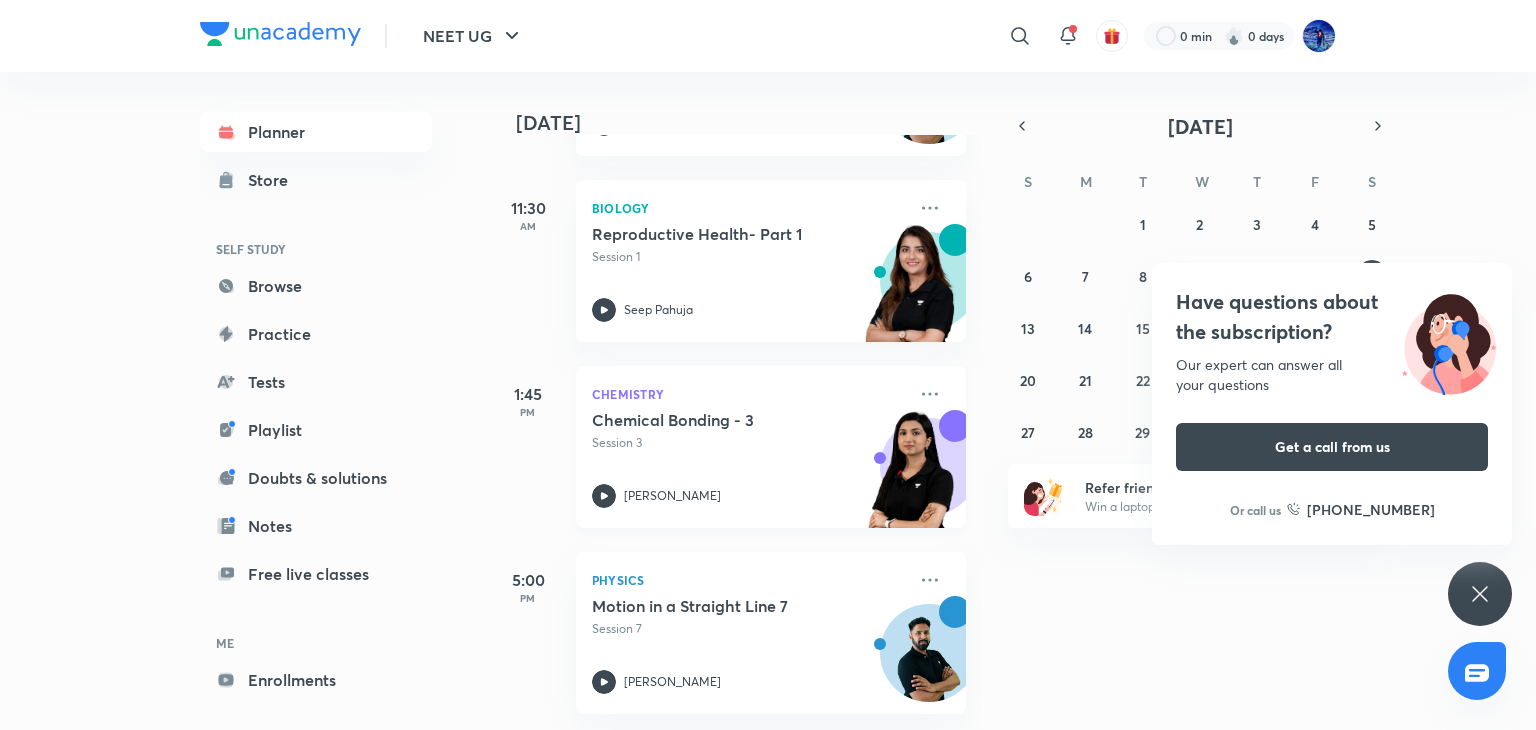 click on "Chemical Bonding - 3 Session 3 [PERSON_NAME]" at bounding box center (749, 459) 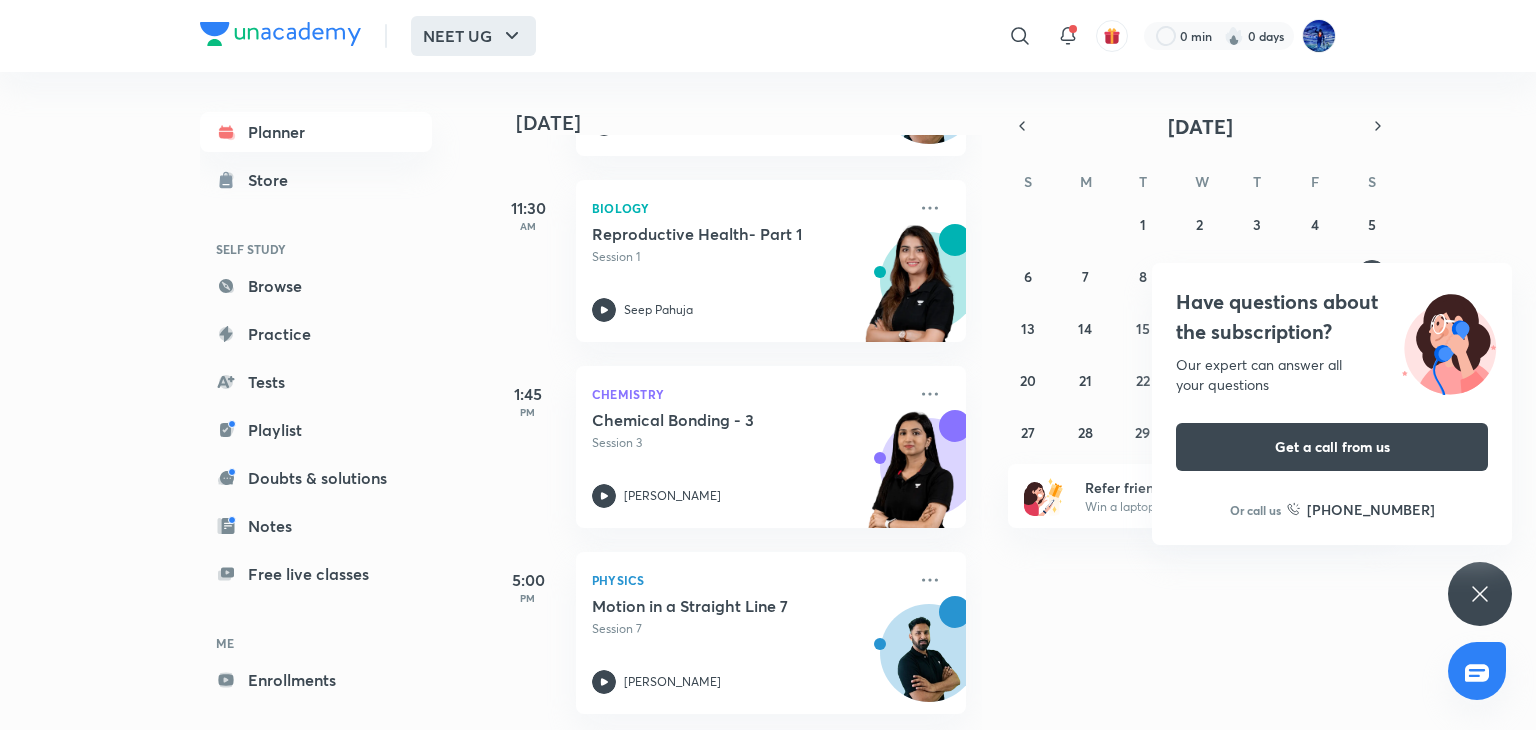 click on "NEET UG" at bounding box center (473, 36) 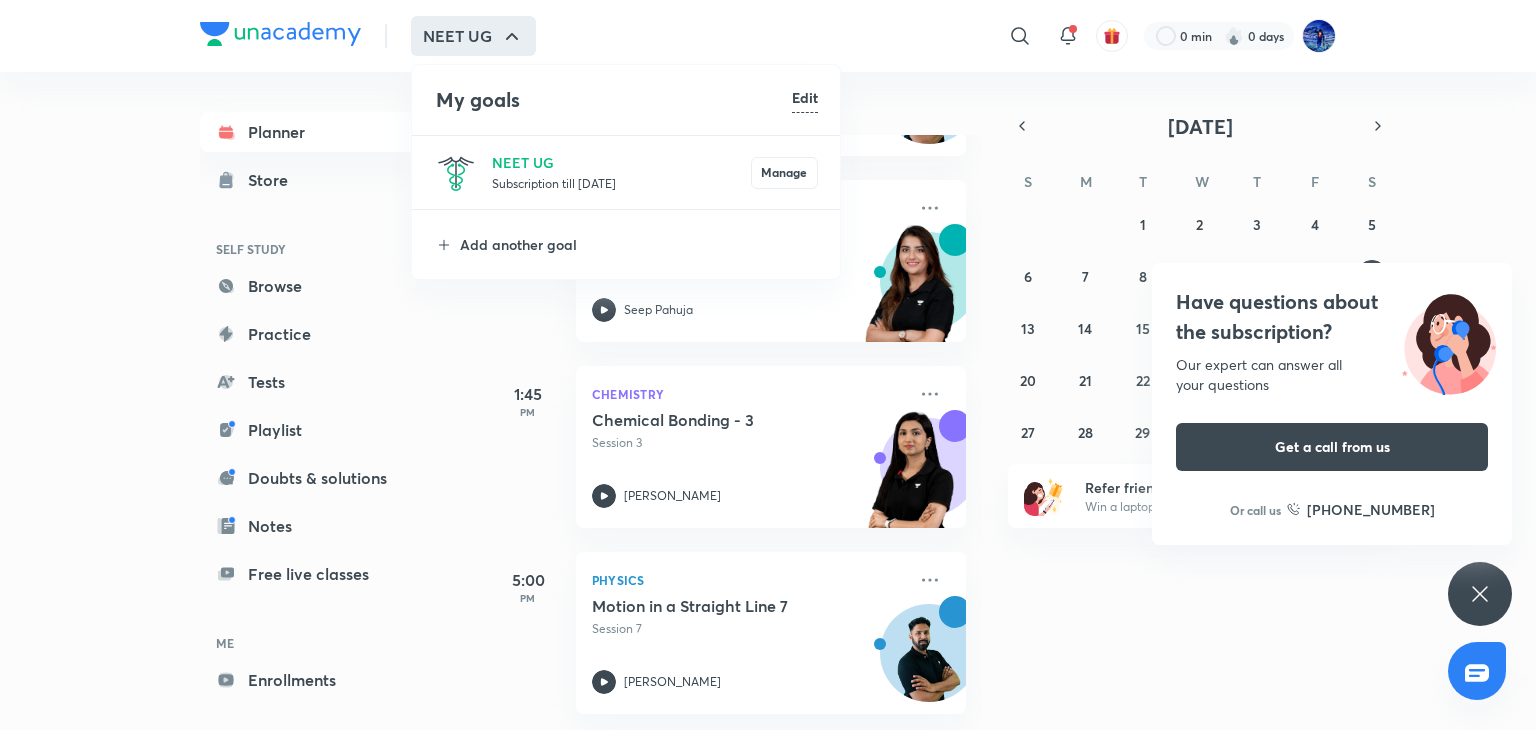 click on "My goals Edit" at bounding box center [627, 100] 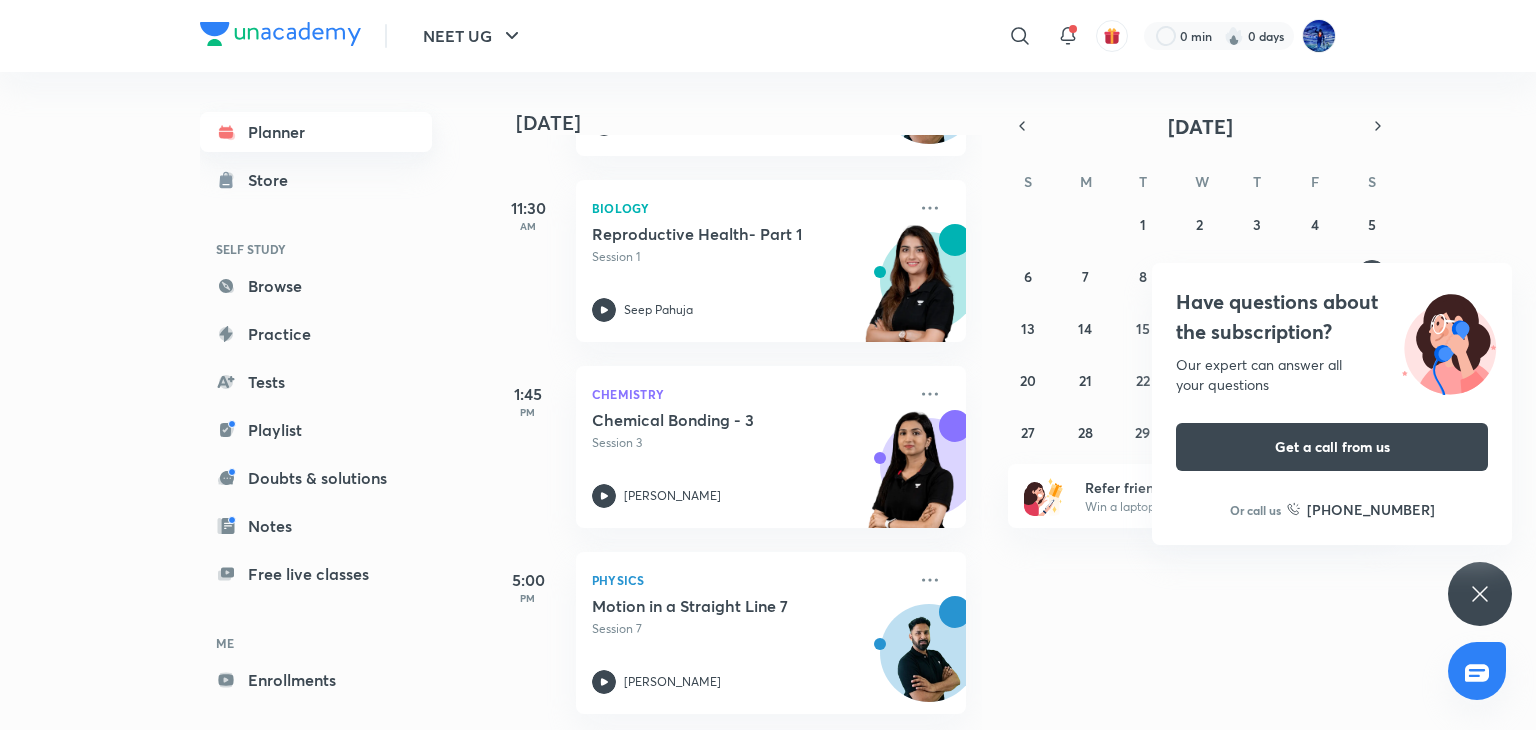 click on "Planner" at bounding box center [316, 132] 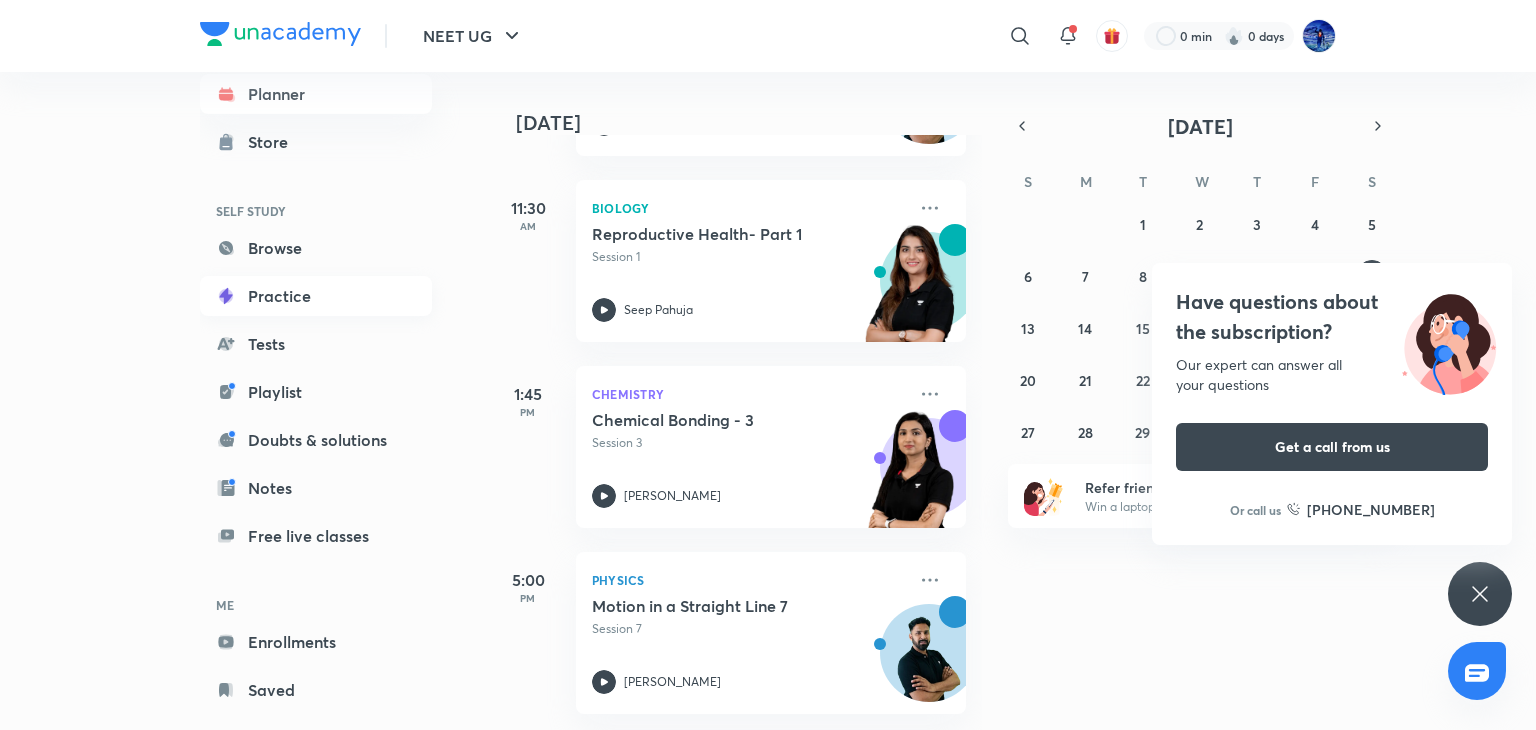 scroll, scrollTop: 74, scrollLeft: 0, axis: vertical 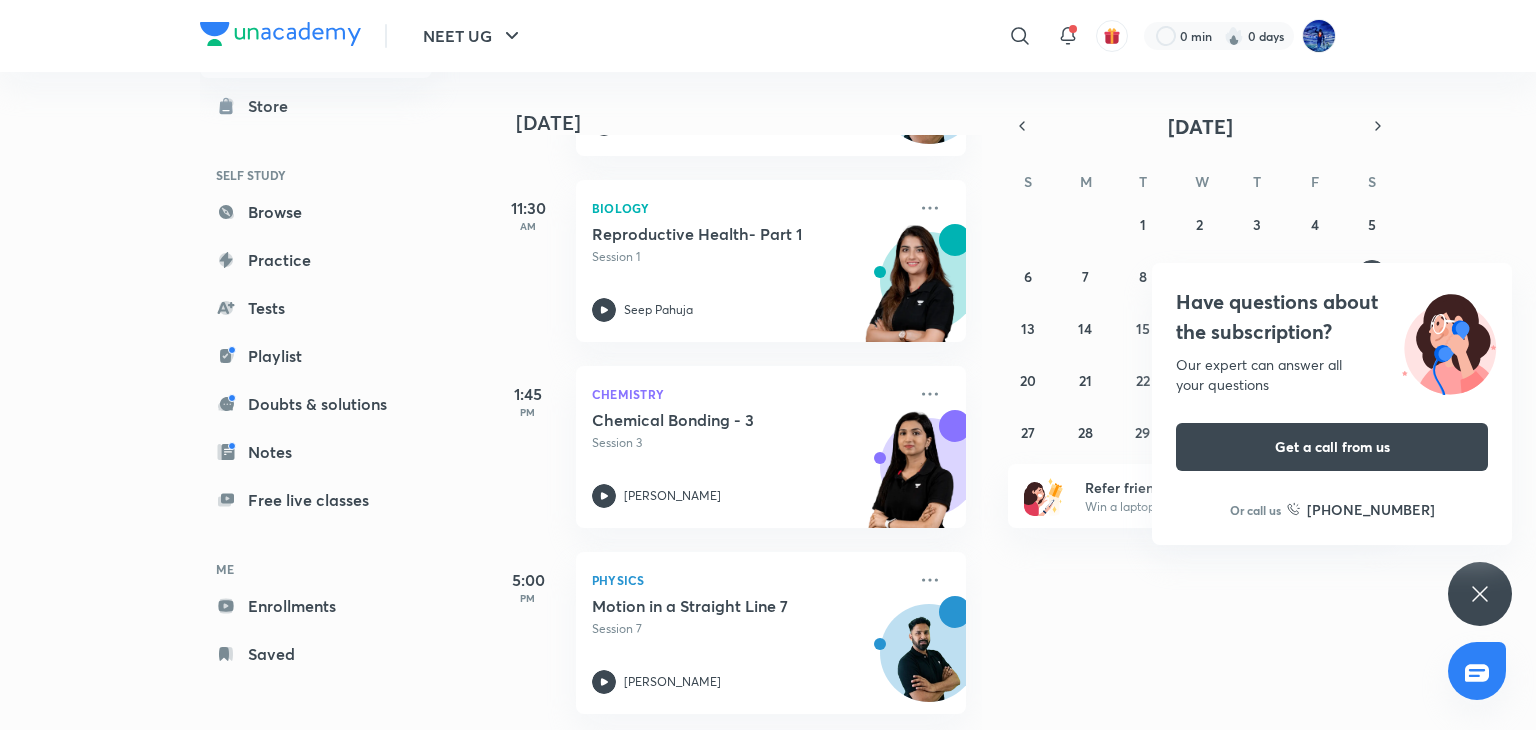 click 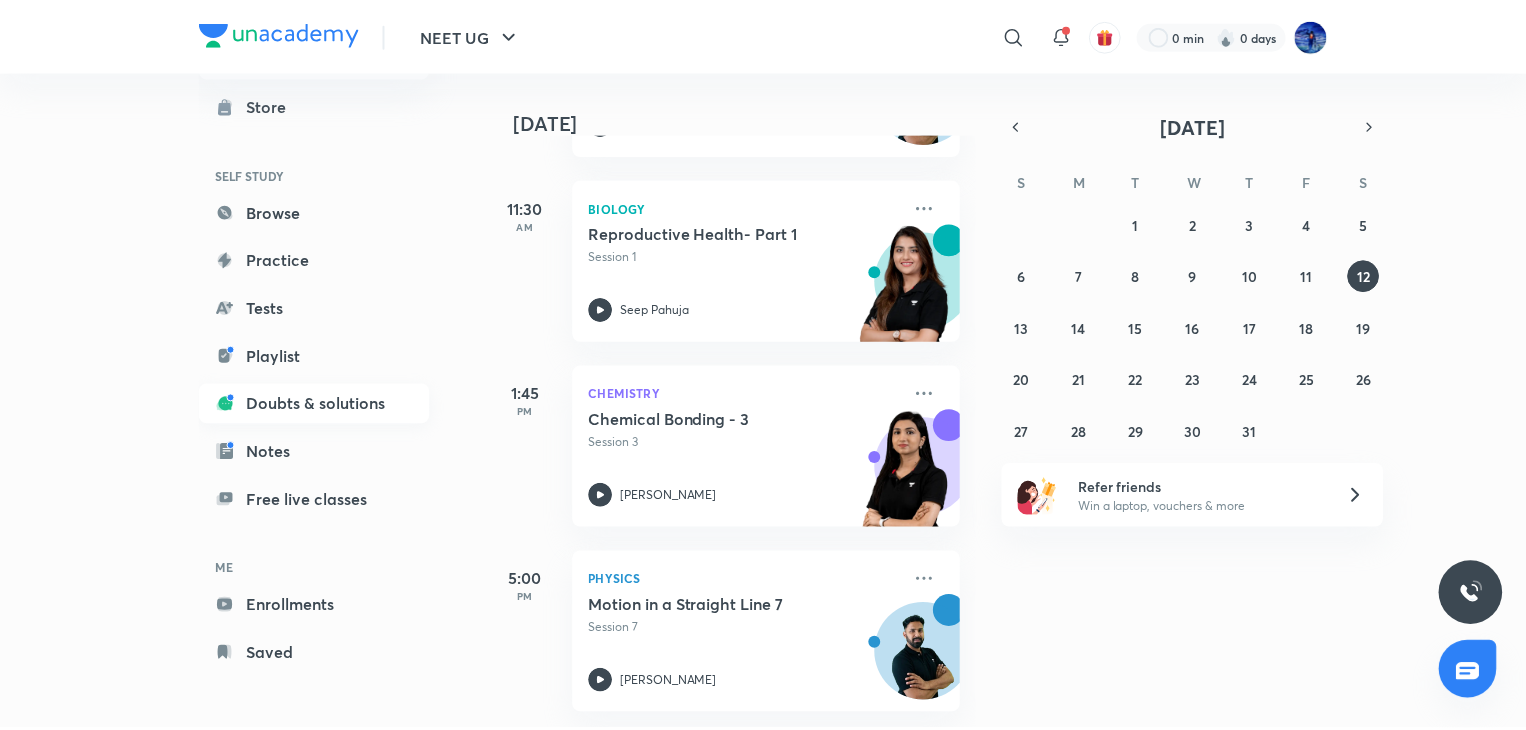 scroll, scrollTop: 0, scrollLeft: 0, axis: both 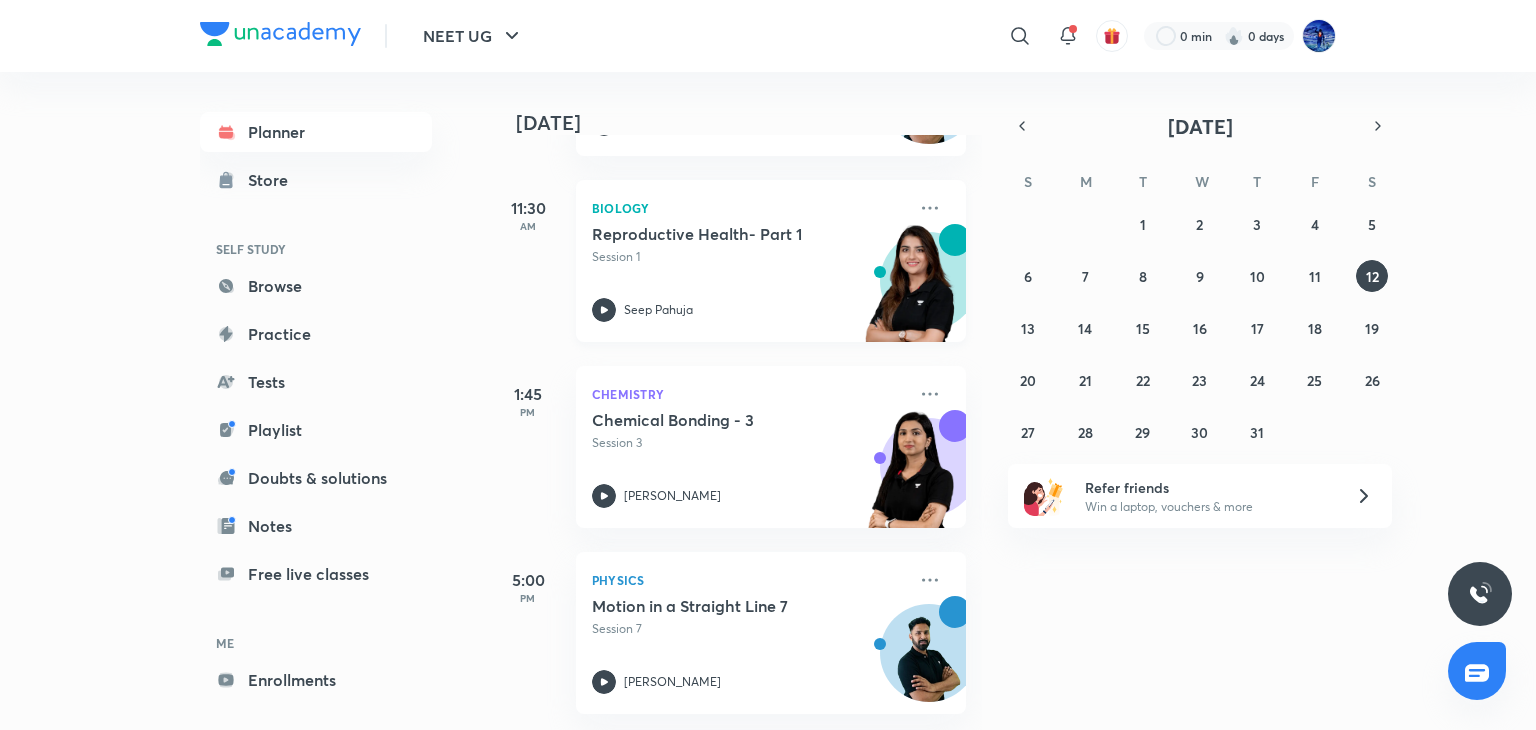 click on "Reproductive Health- Part 1" at bounding box center (716, 234) 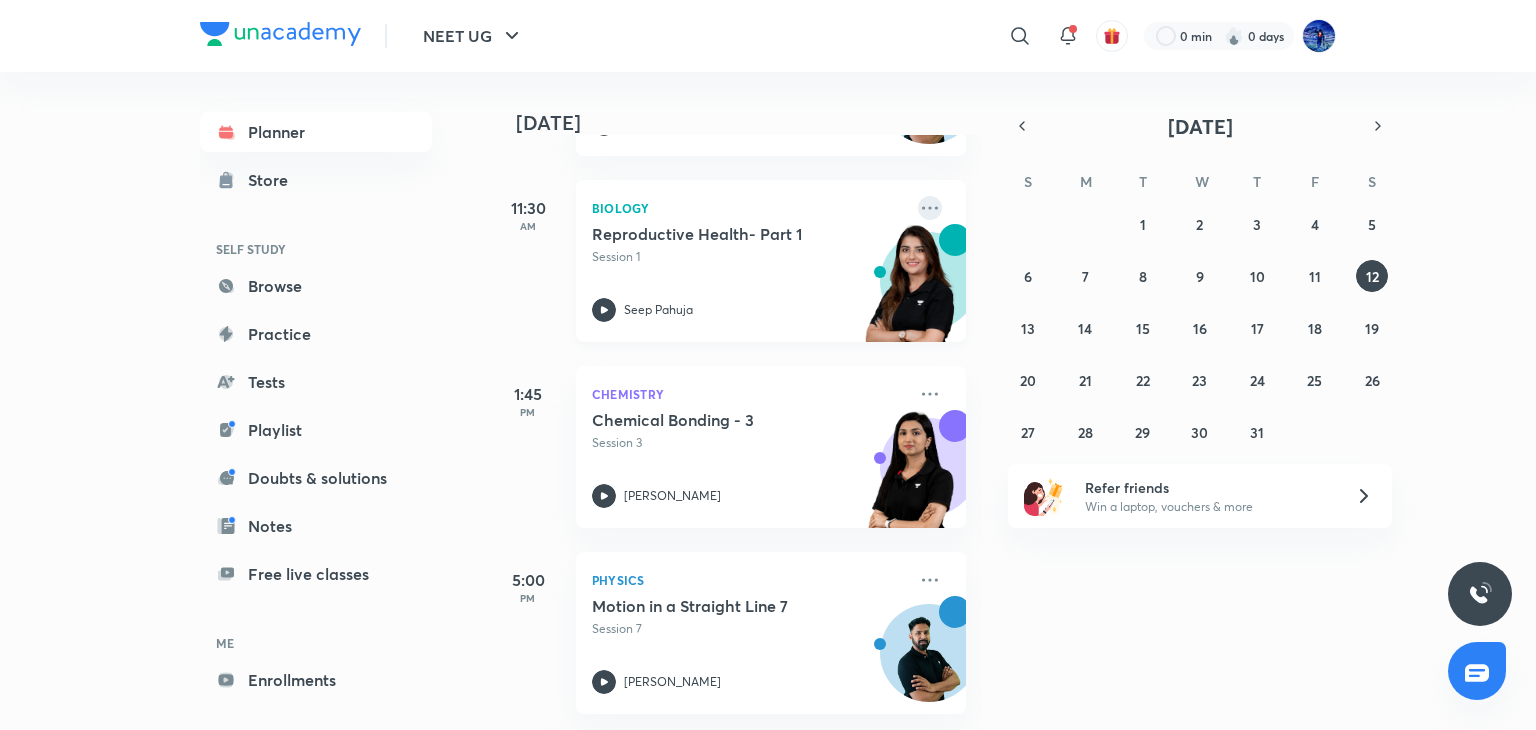 click 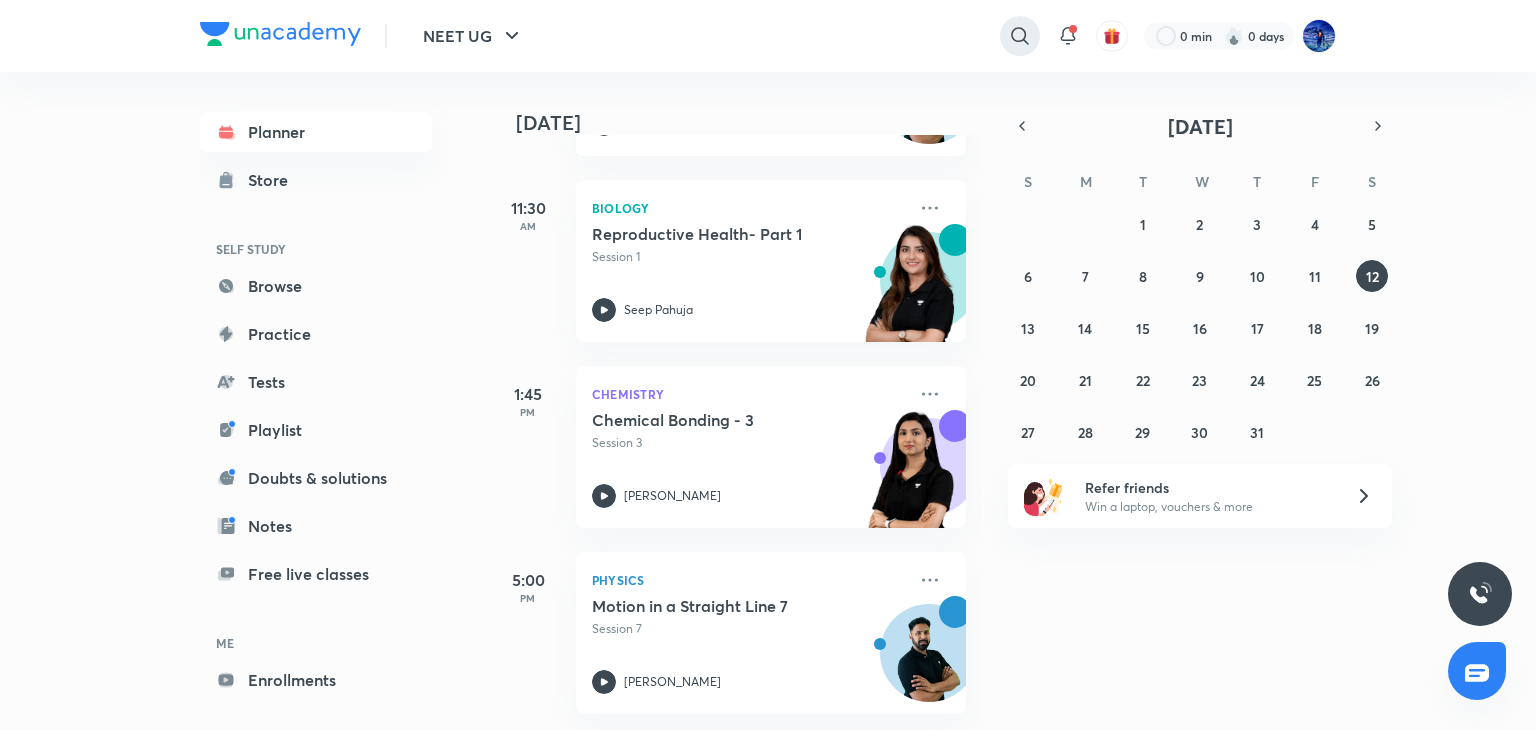 click 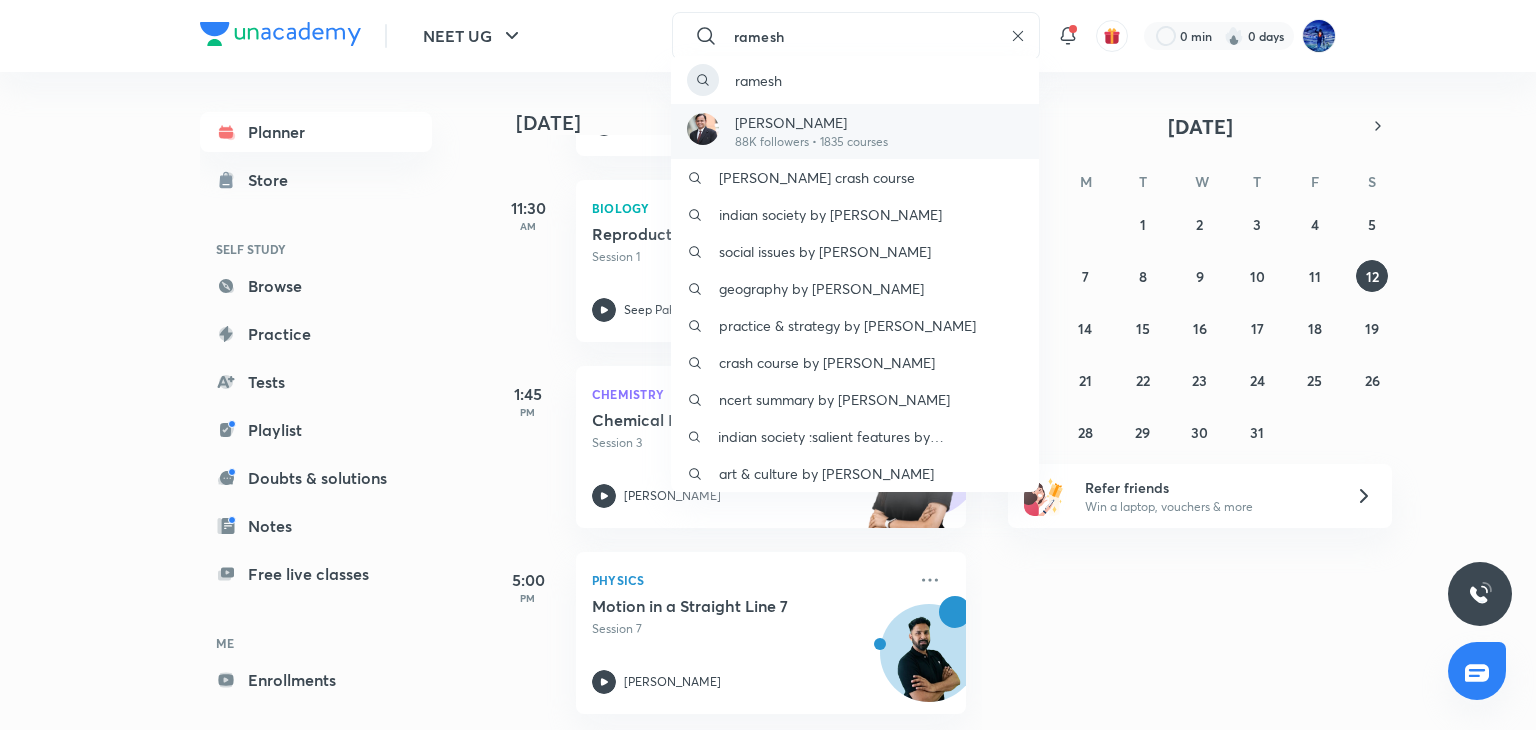 type on "ramesh" 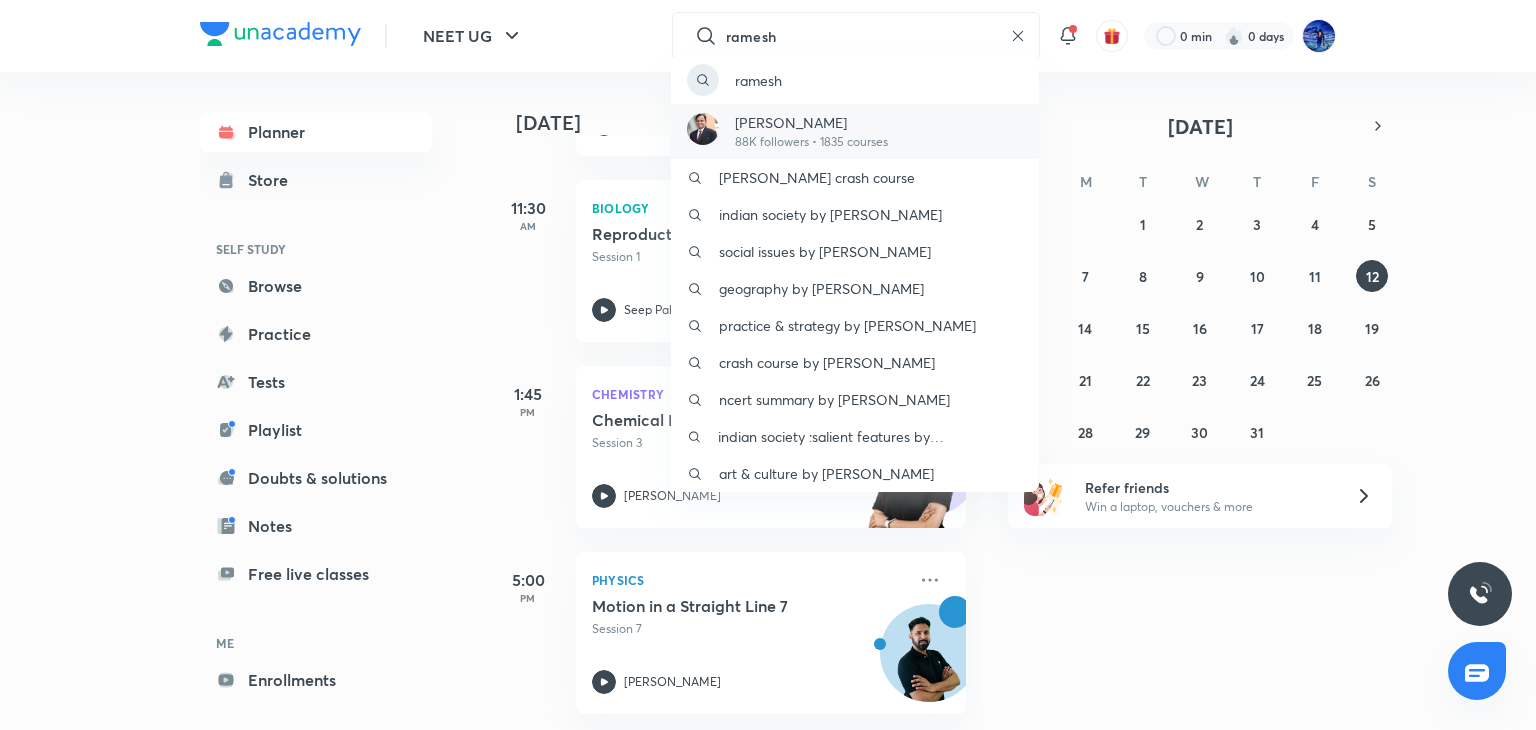 click on "[PERSON_NAME] 88K followers • 1835 courses" at bounding box center (855, 131) 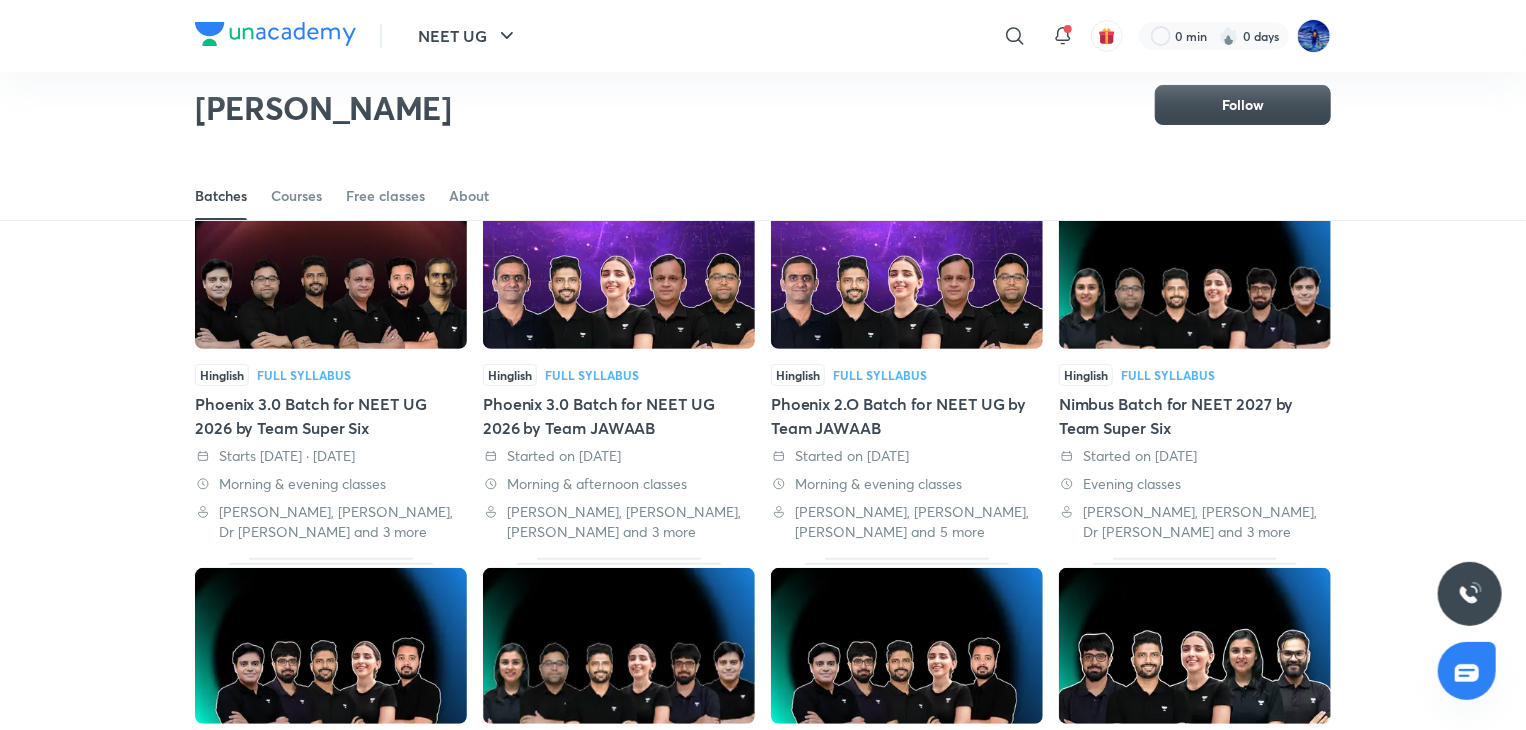 scroll, scrollTop: 72, scrollLeft: 0, axis: vertical 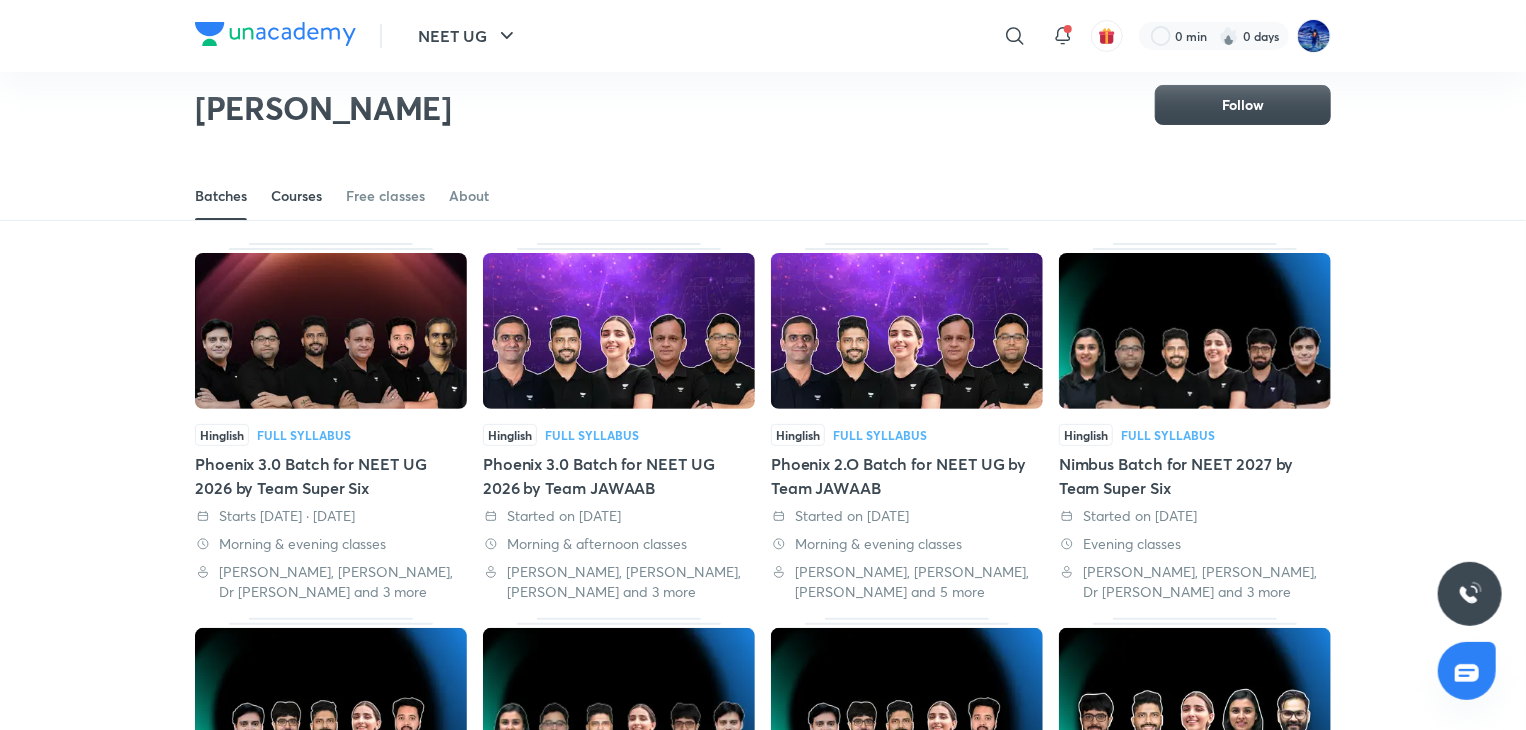 click on "Courses" at bounding box center (296, 196) 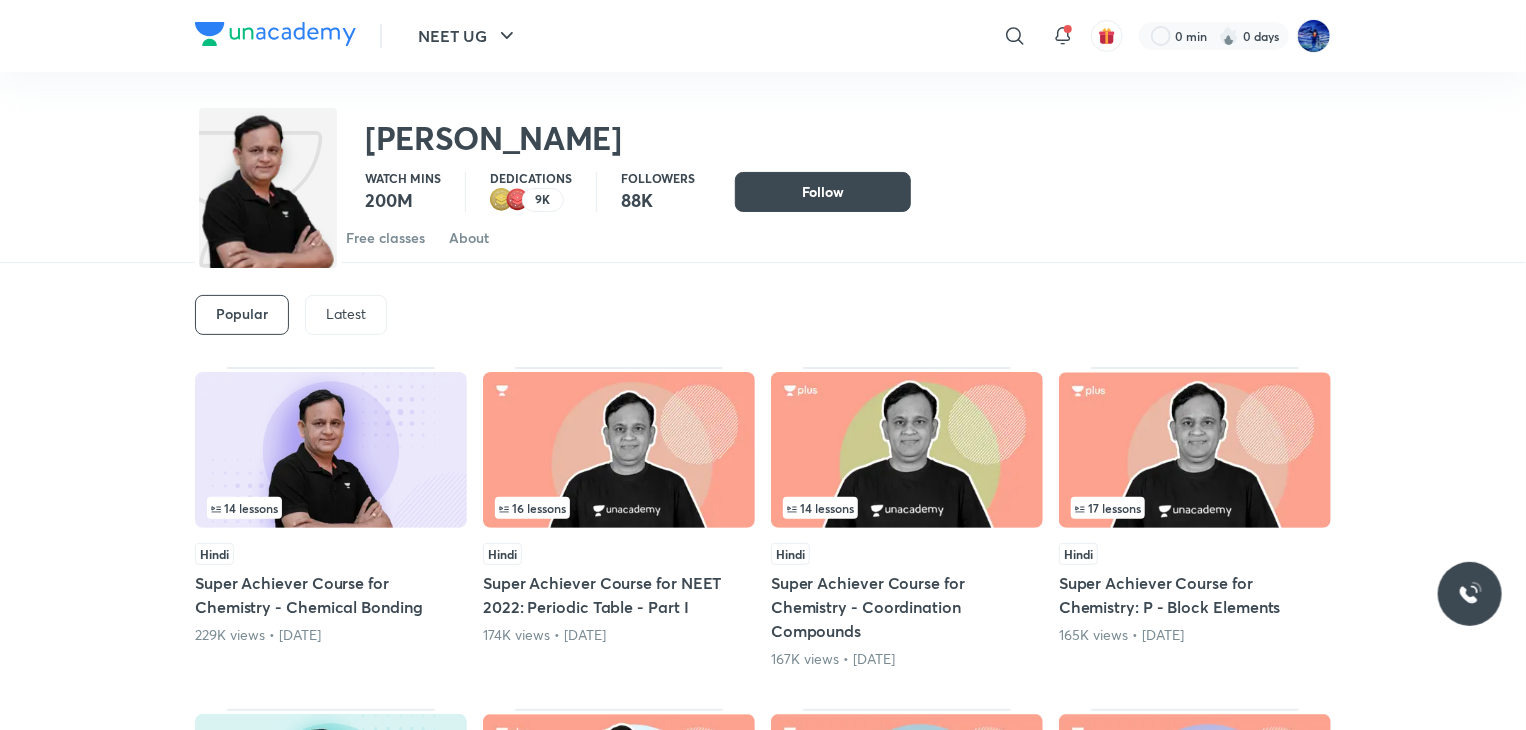 scroll, scrollTop: 0, scrollLeft: 0, axis: both 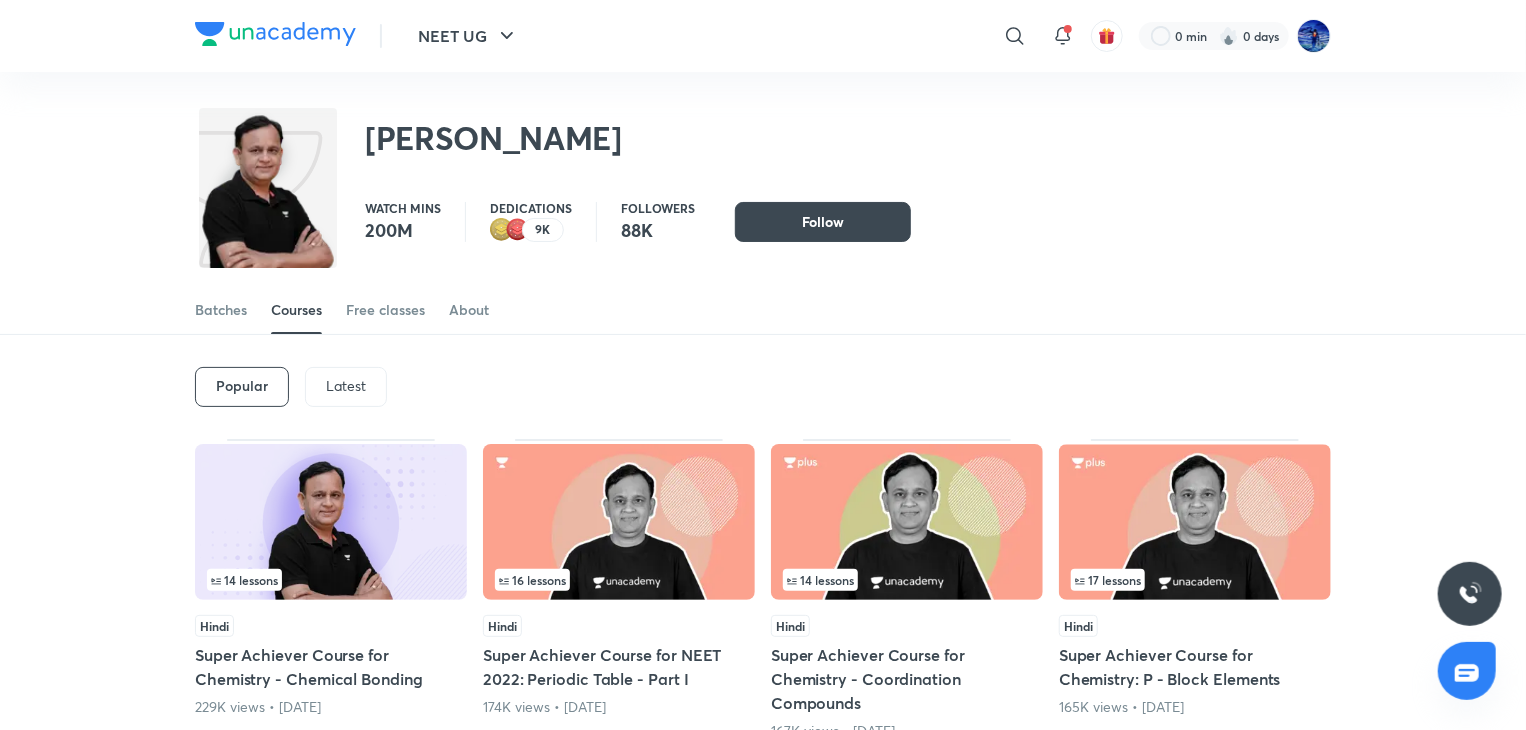 click on "Latest" at bounding box center [346, 386] 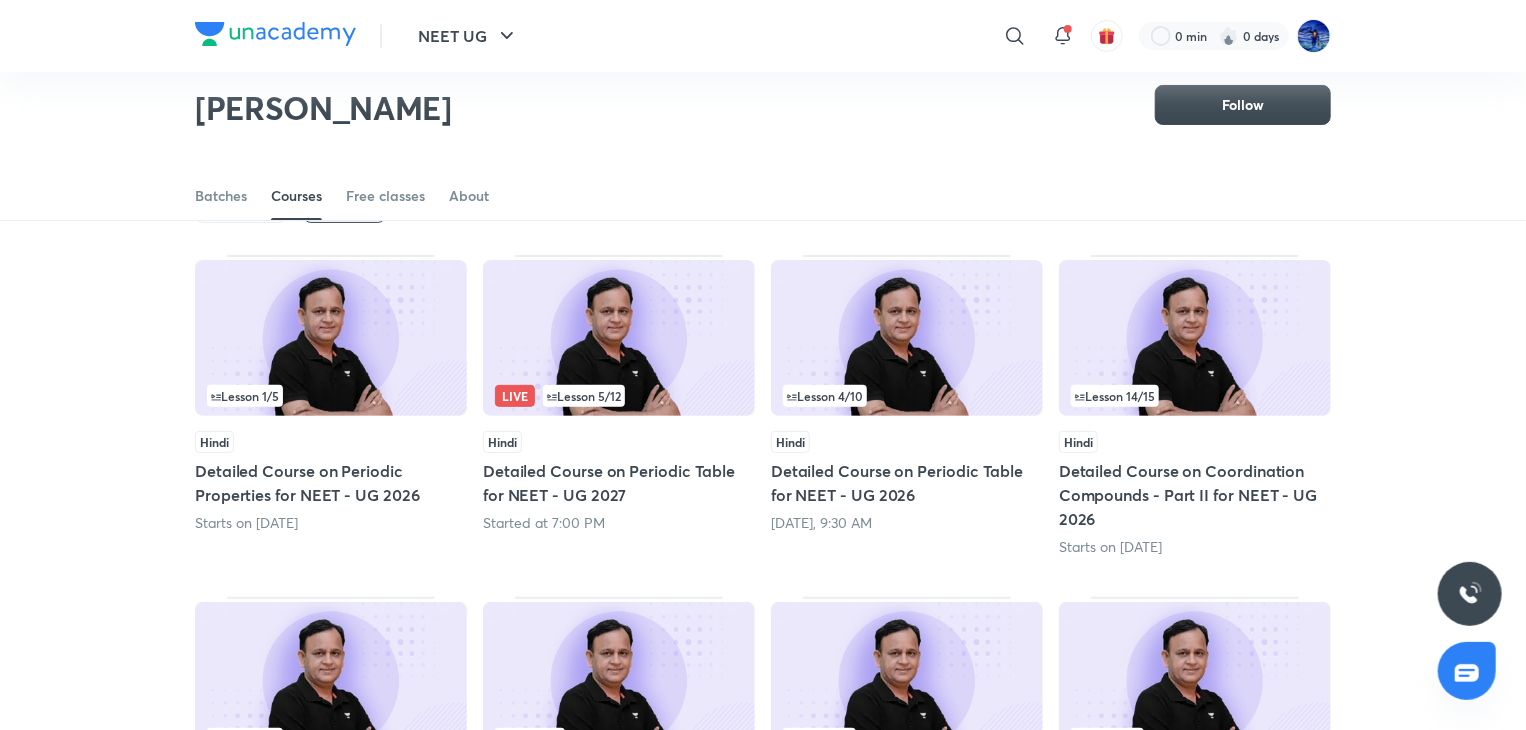 scroll, scrollTop: 140, scrollLeft: 0, axis: vertical 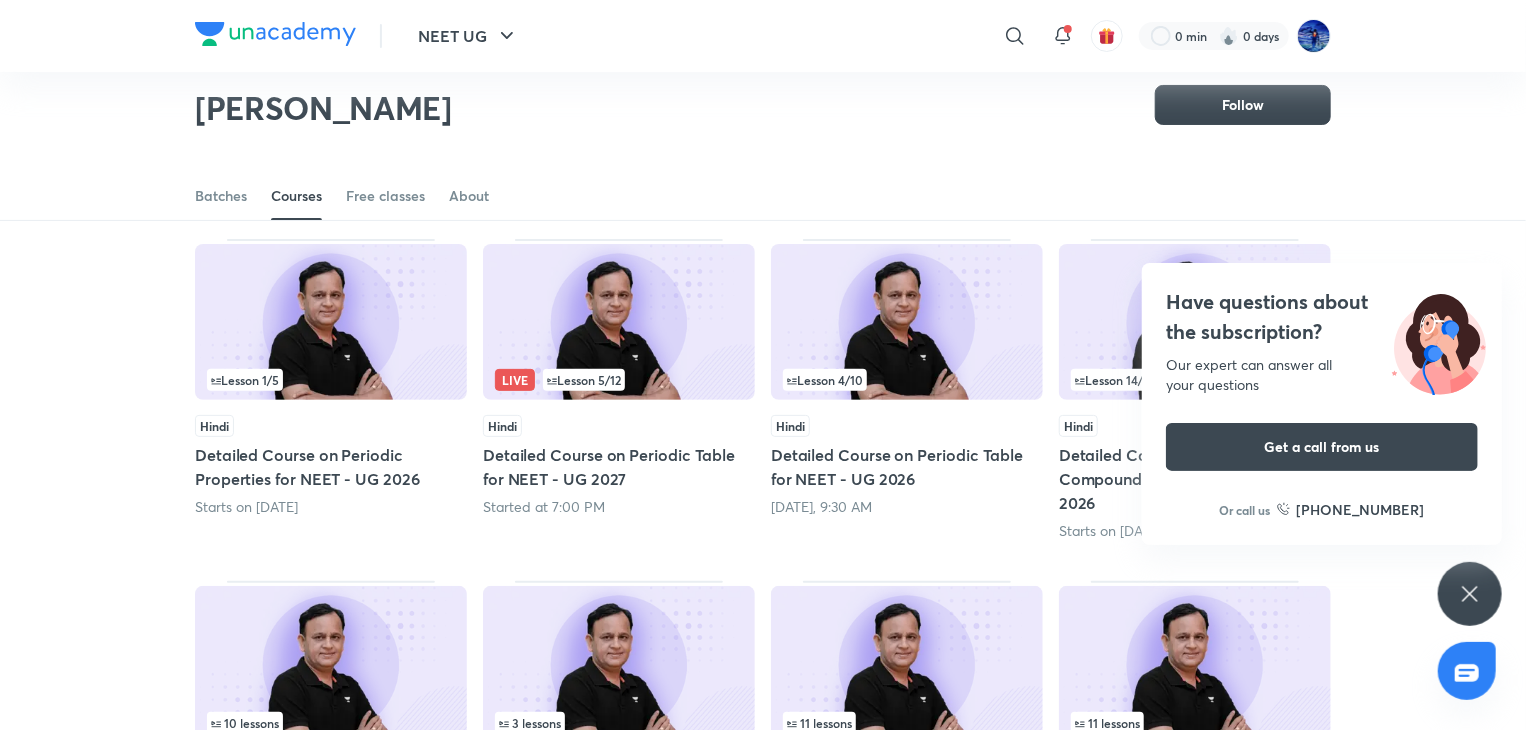 click on "Lesson   4 / 10" at bounding box center [907, 380] 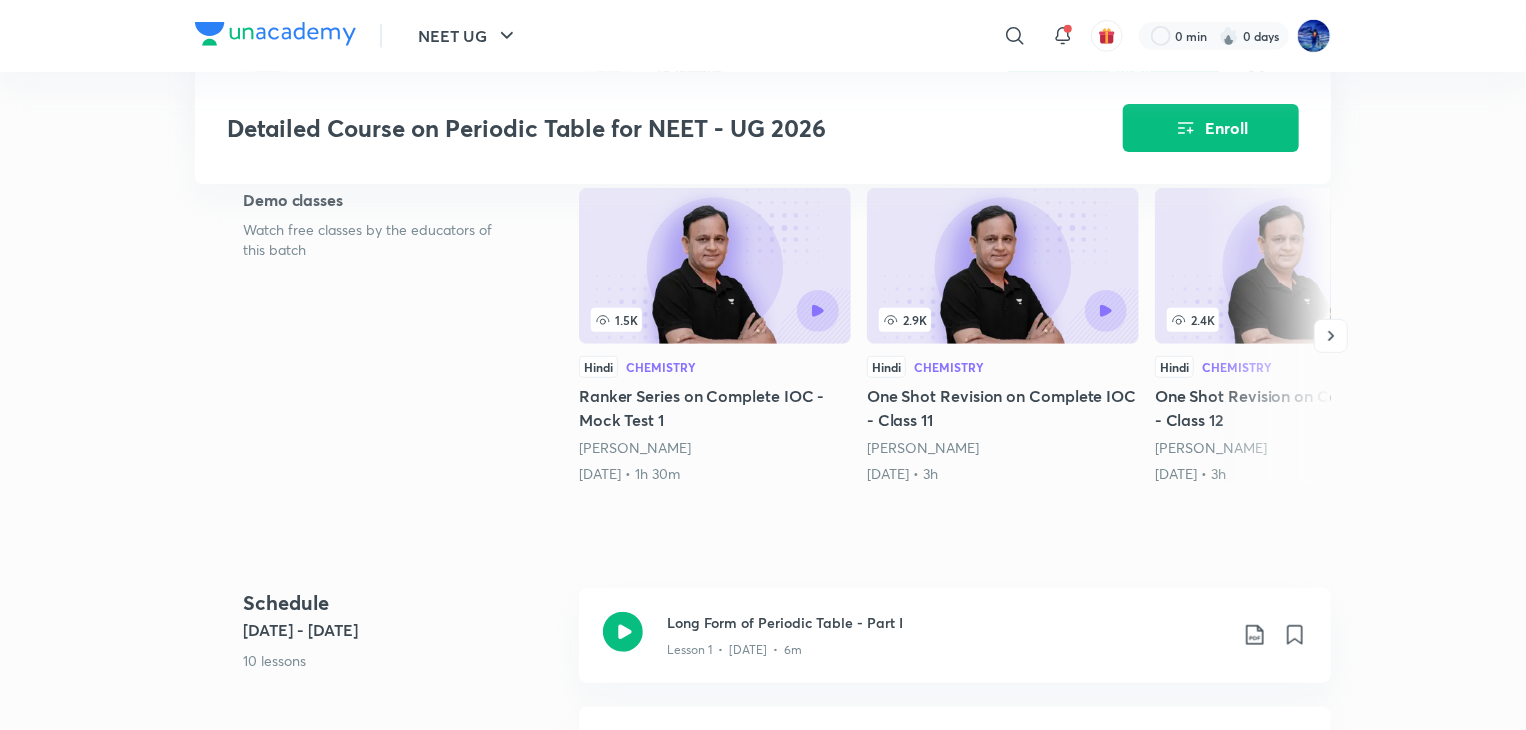 scroll, scrollTop: 493, scrollLeft: 0, axis: vertical 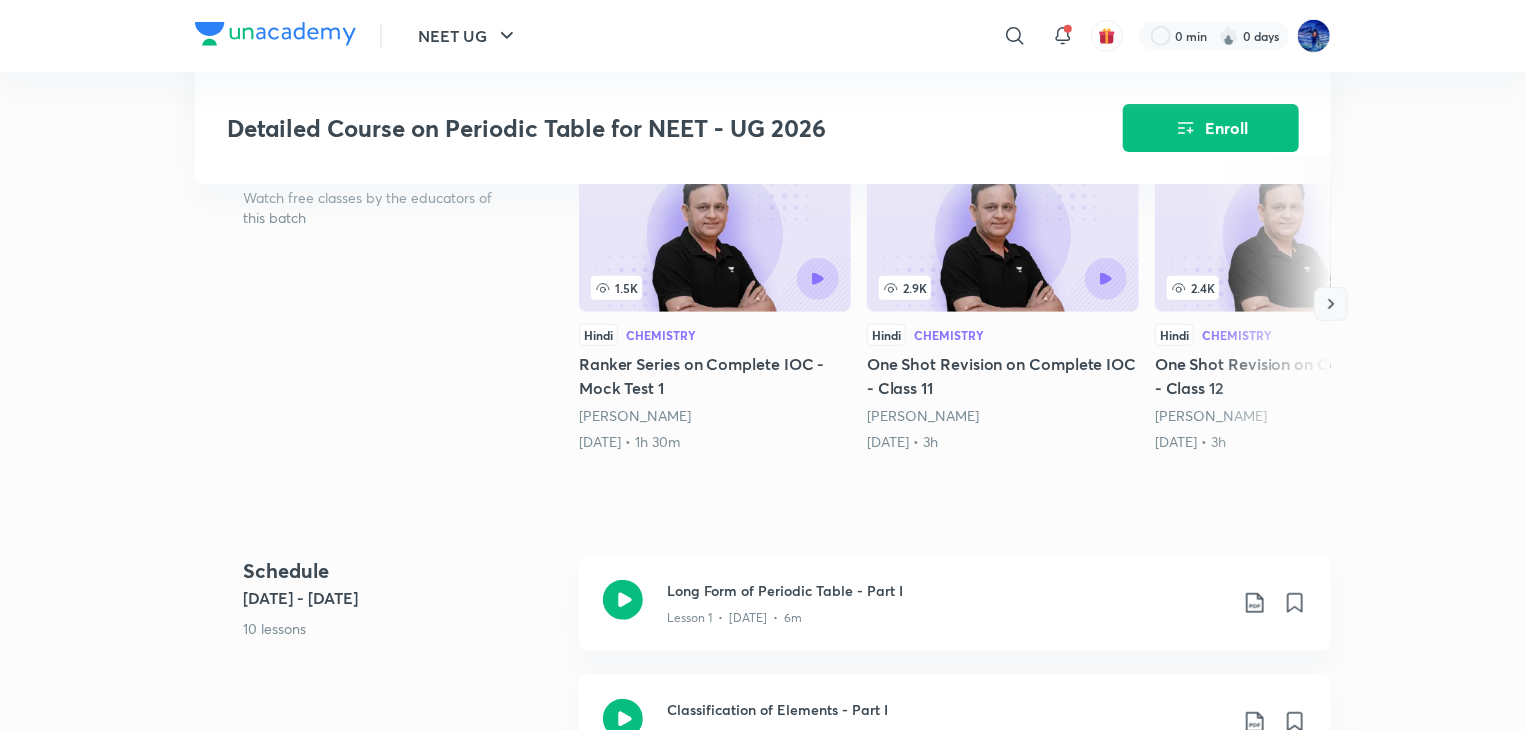 click 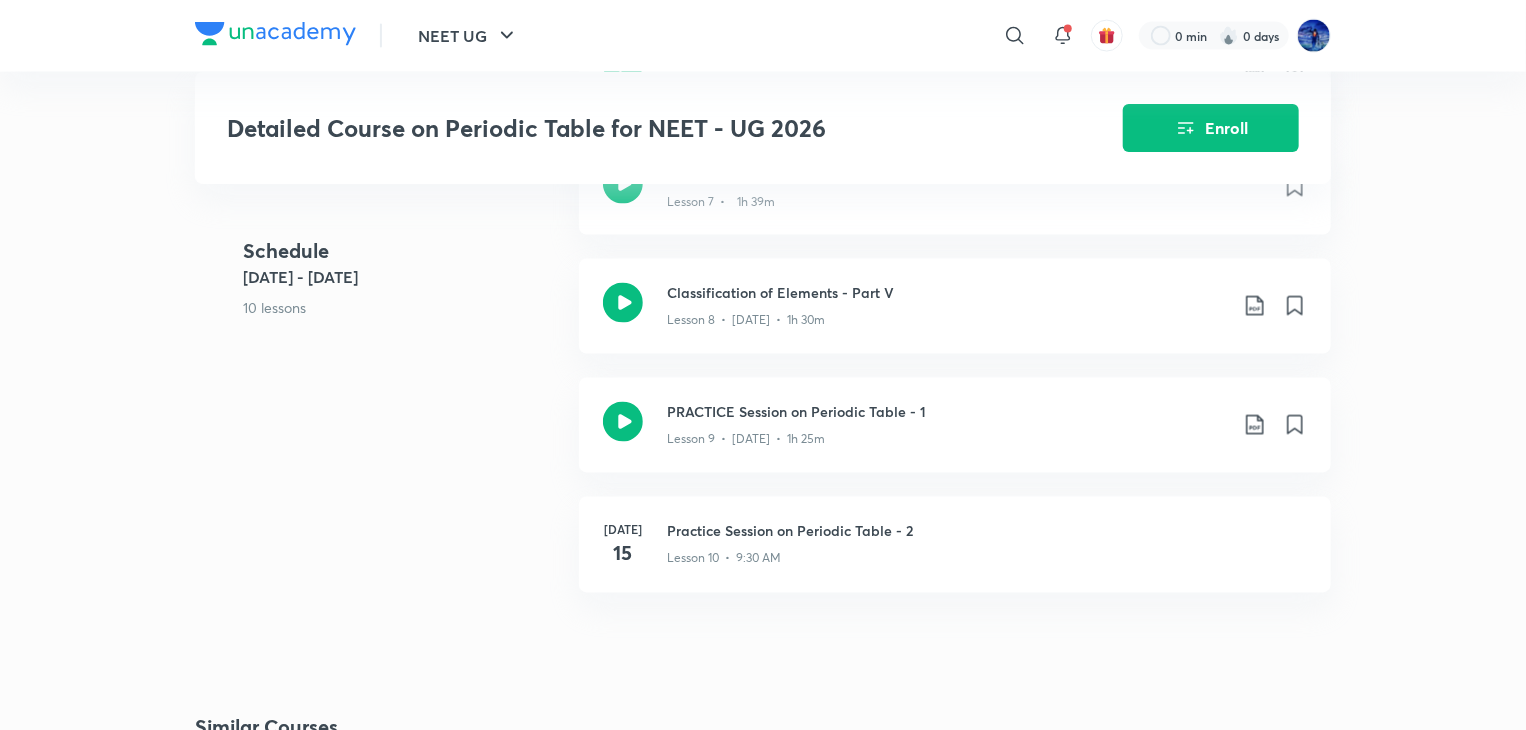 scroll, scrollTop: 1646, scrollLeft: 0, axis: vertical 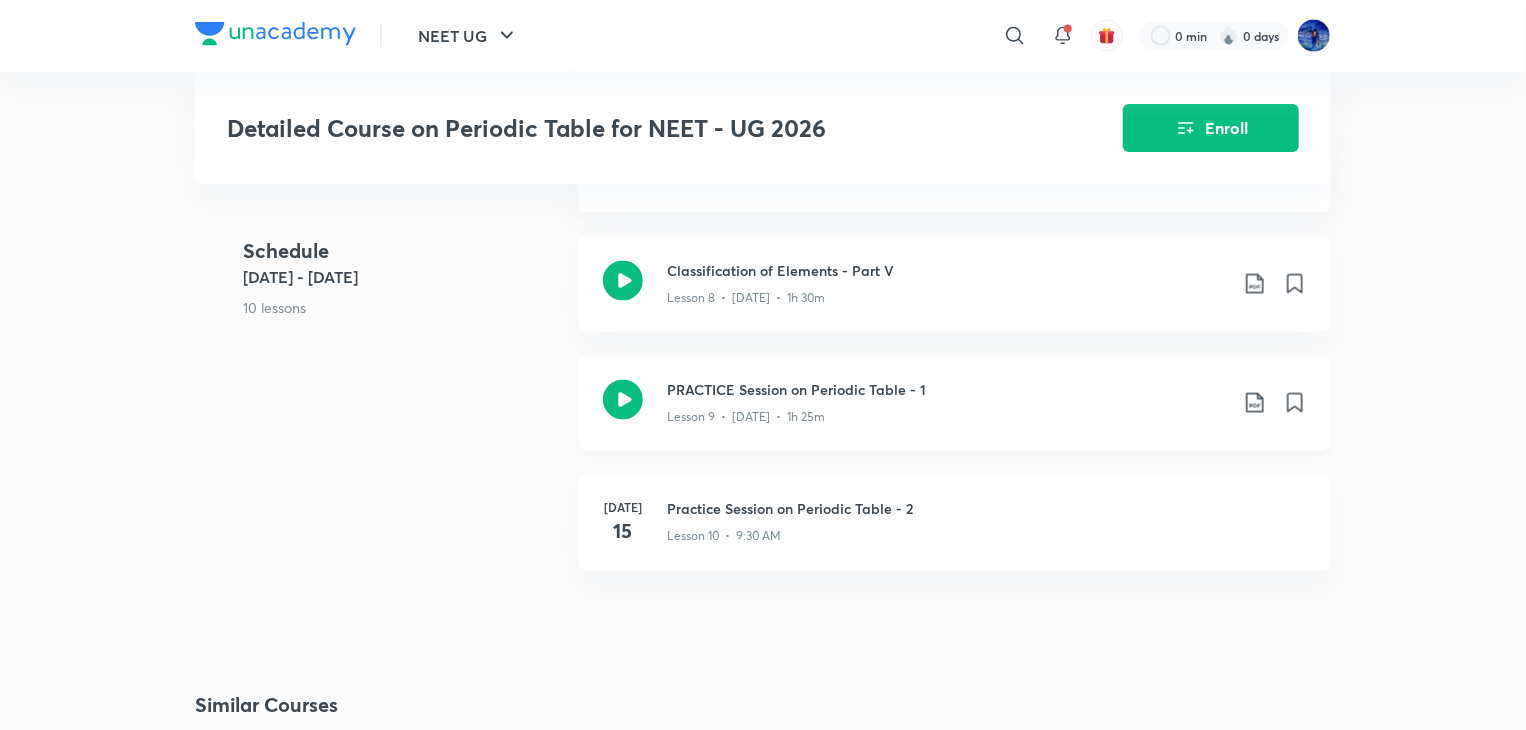 click 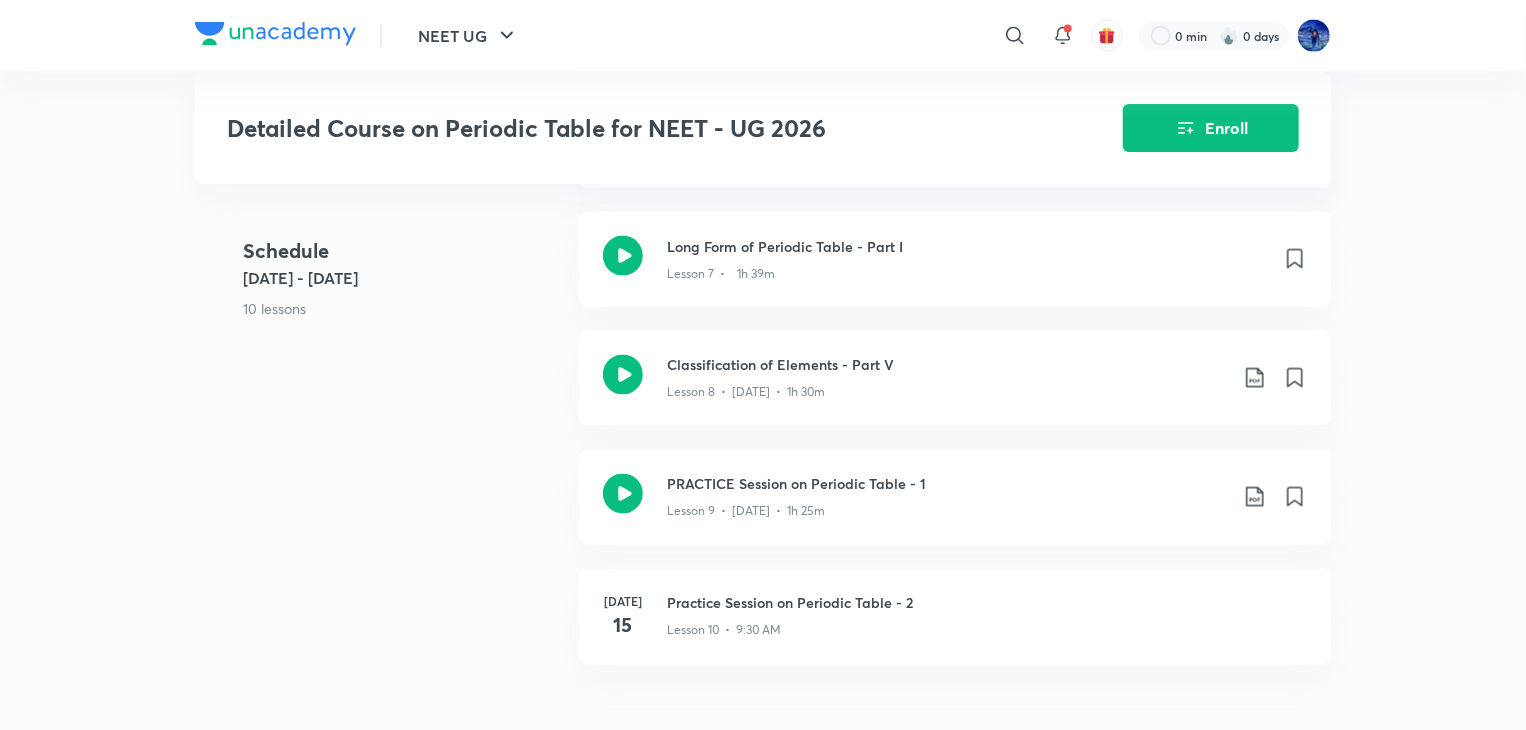 scroll, scrollTop: 1593, scrollLeft: 0, axis: vertical 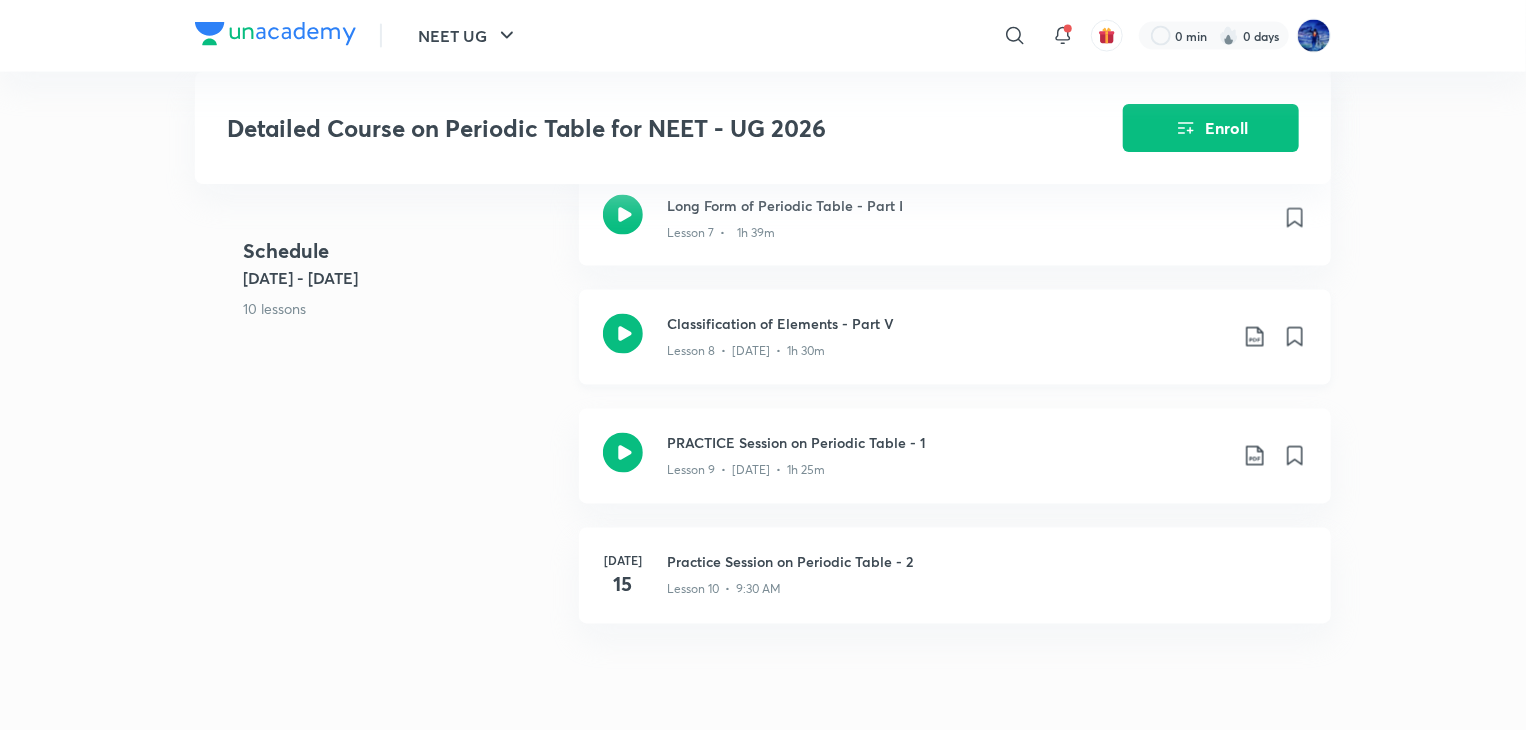 click on "Classification of Elements - Part V" at bounding box center (947, 324) 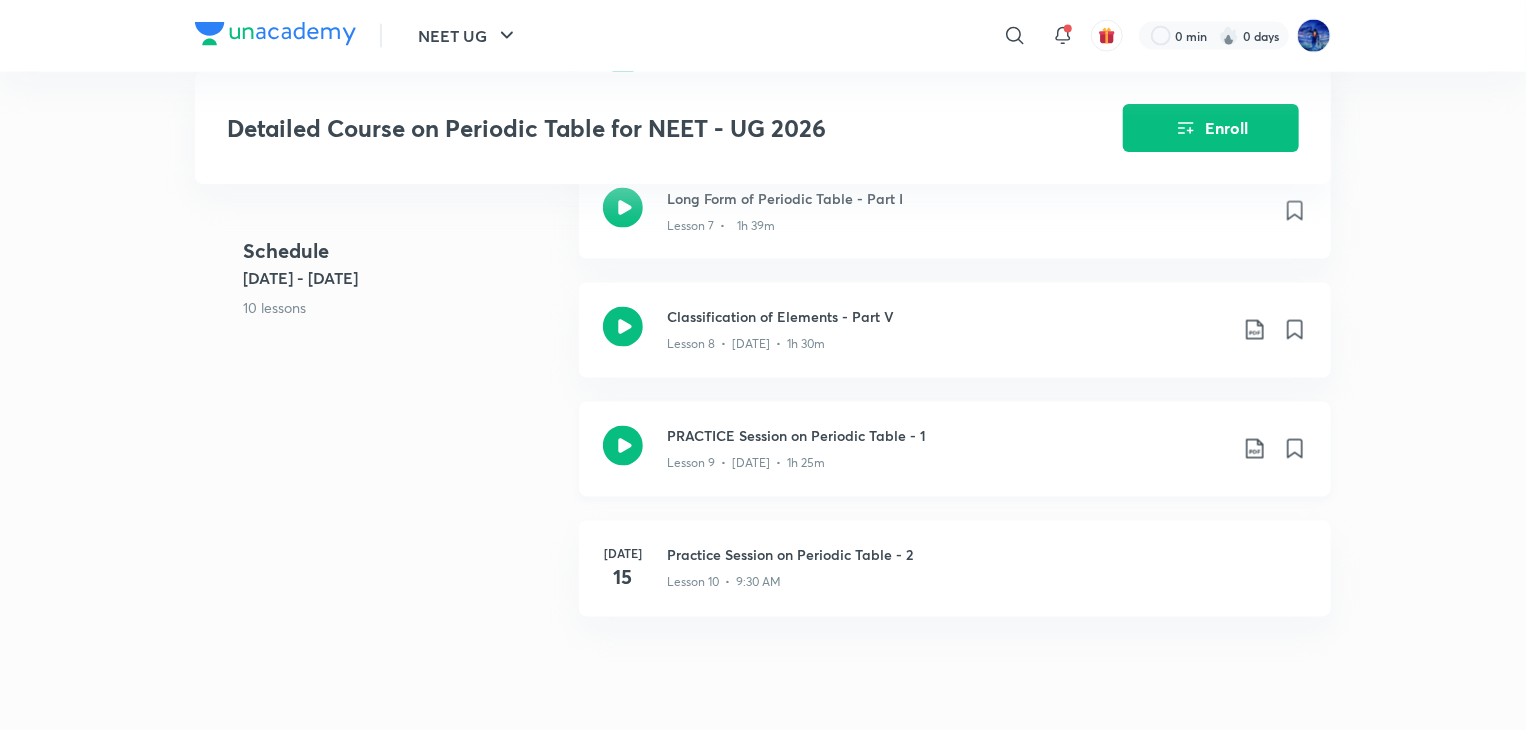 scroll, scrollTop: 1599, scrollLeft: 0, axis: vertical 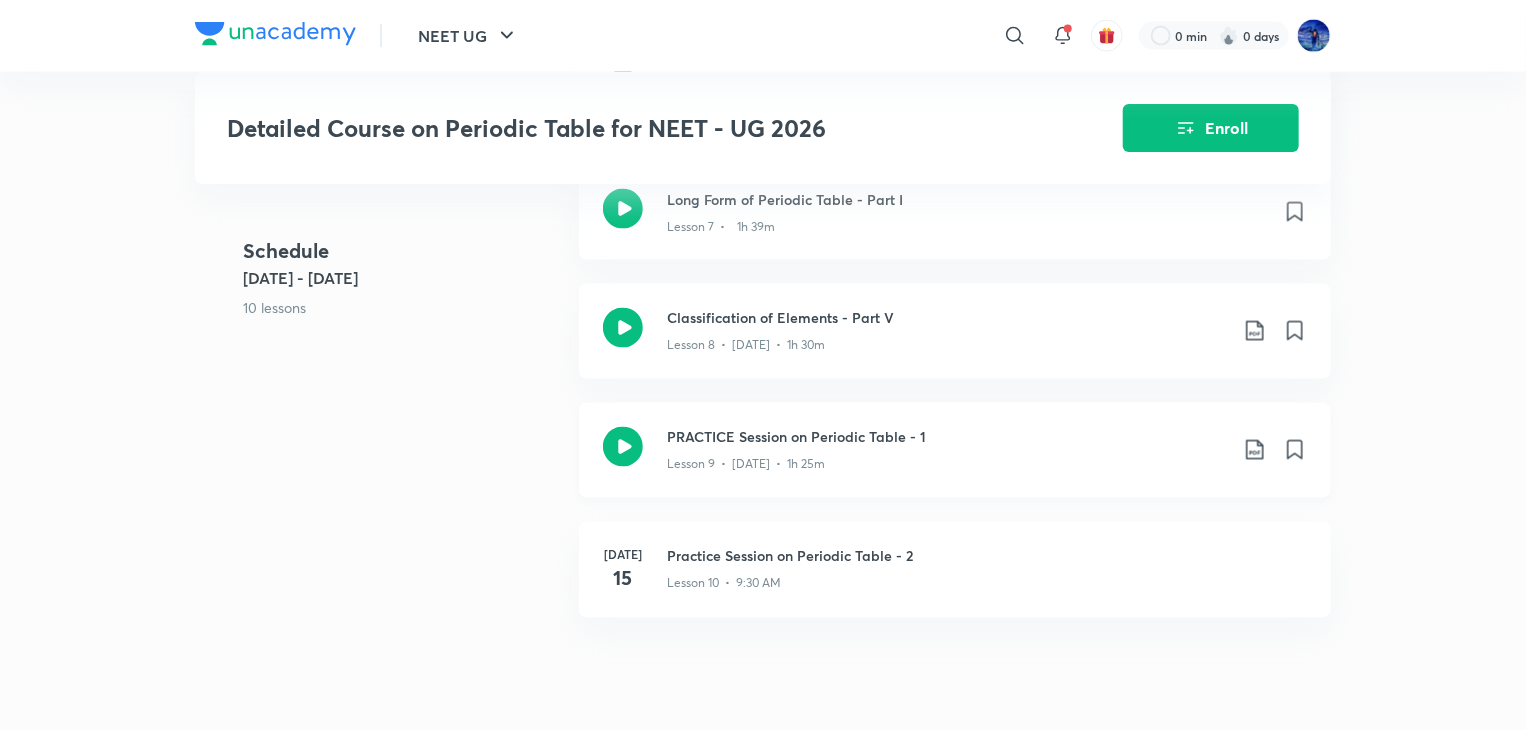 click on "PRACTICE Session on Periodic Table - 1 Lesson 9  •  [DATE]  •  1h 25m" at bounding box center (955, 450) 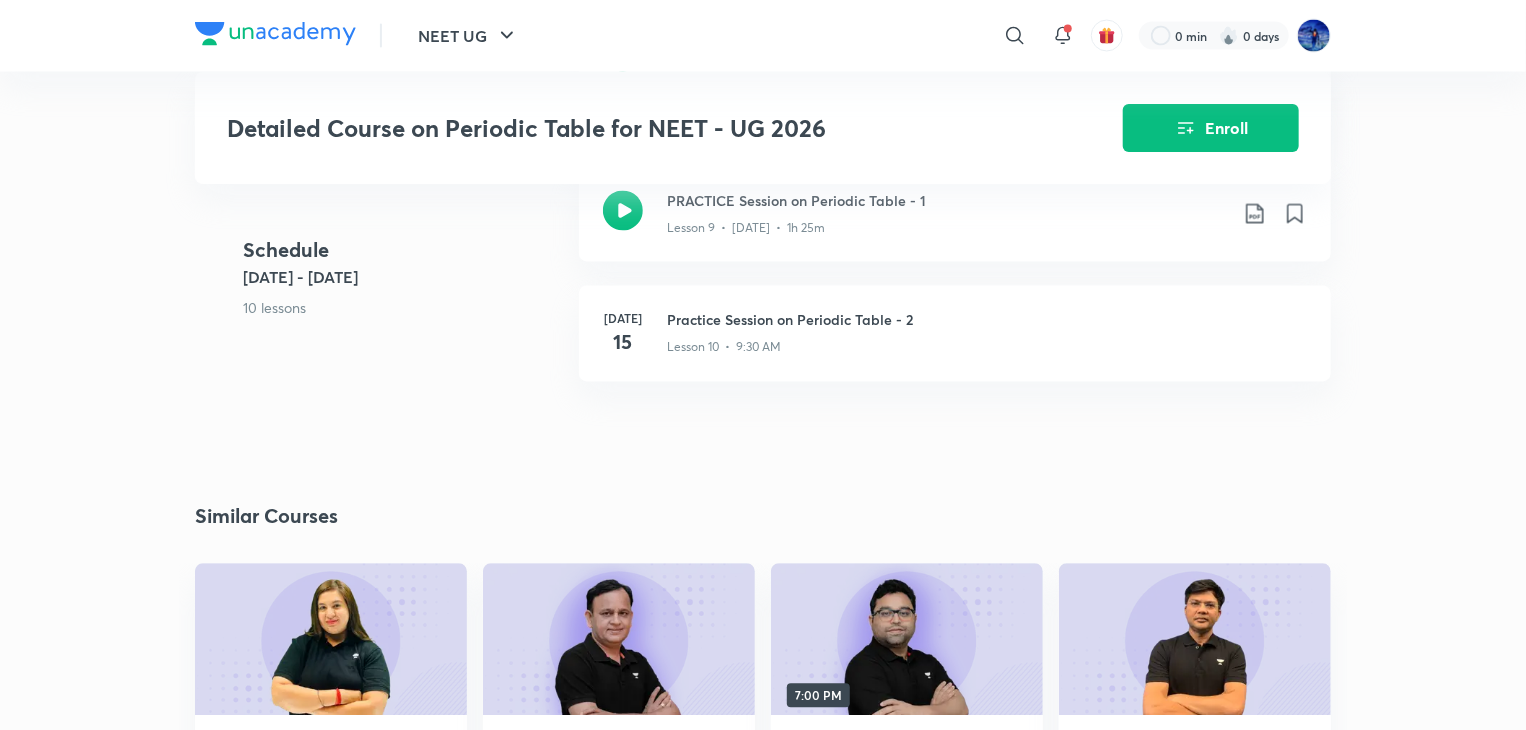 scroll, scrollTop: 1908, scrollLeft: 0, axis: vertical 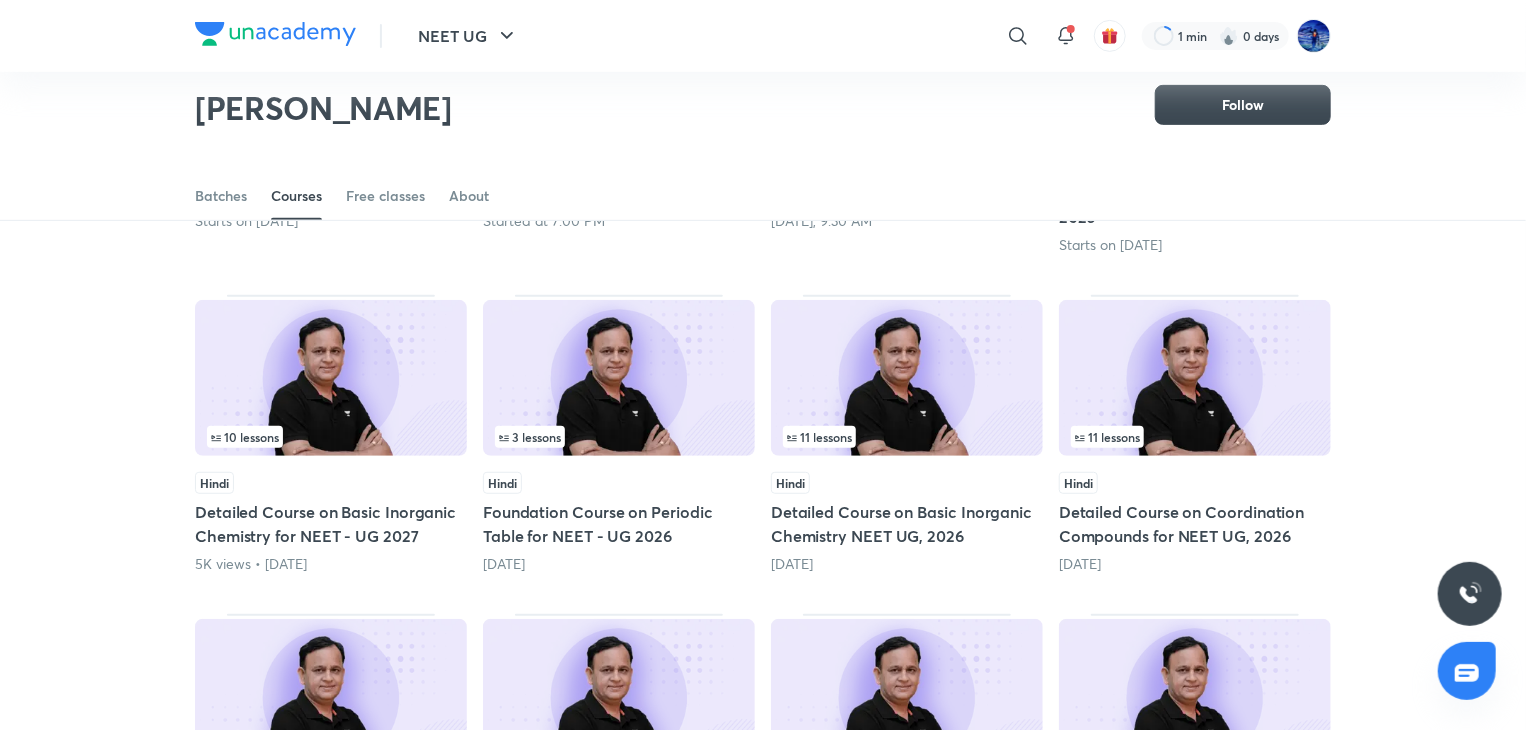 click on "11   lessons" at bounding box center (1195, 437) 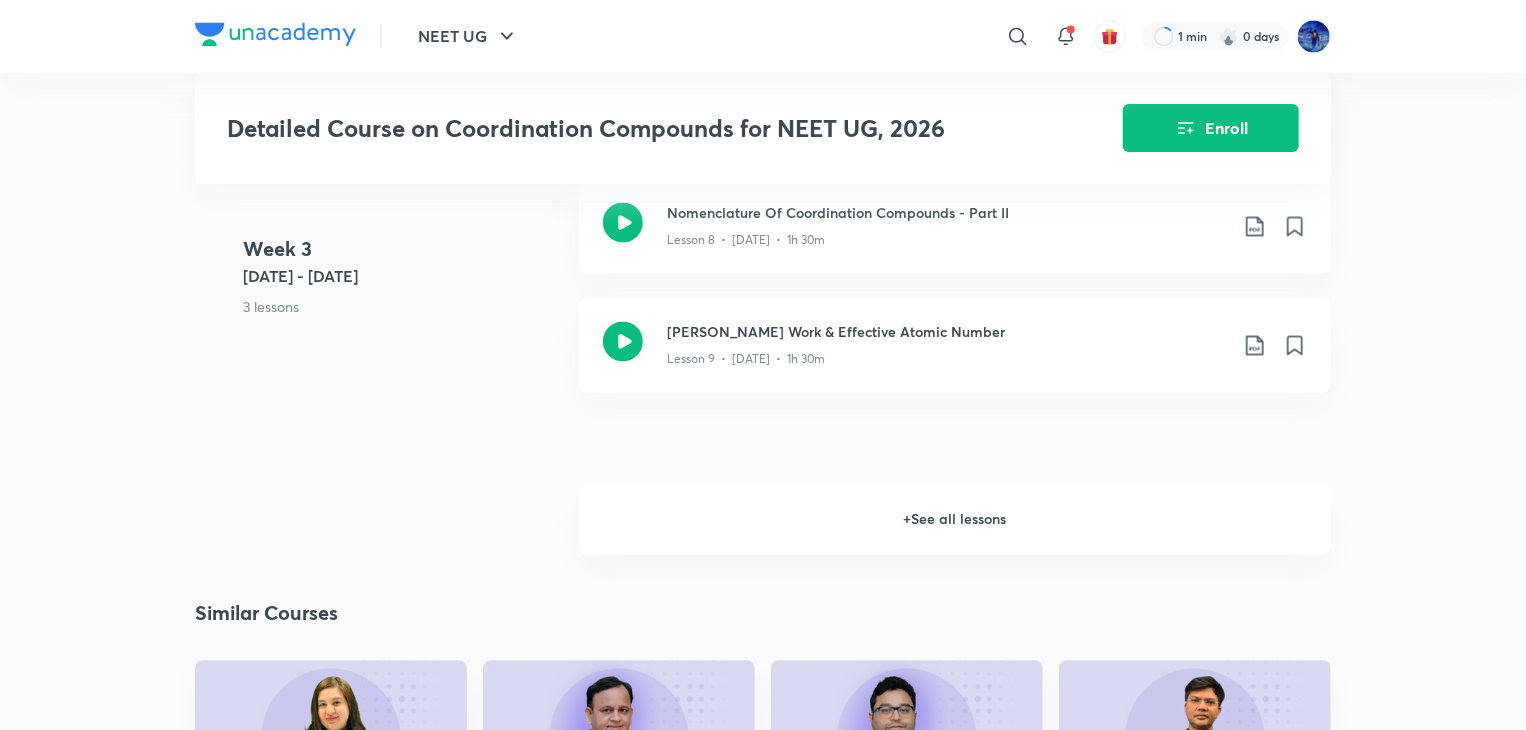 scroll, scrollTop: 2013, scrollLeft: 0, axis: vertical 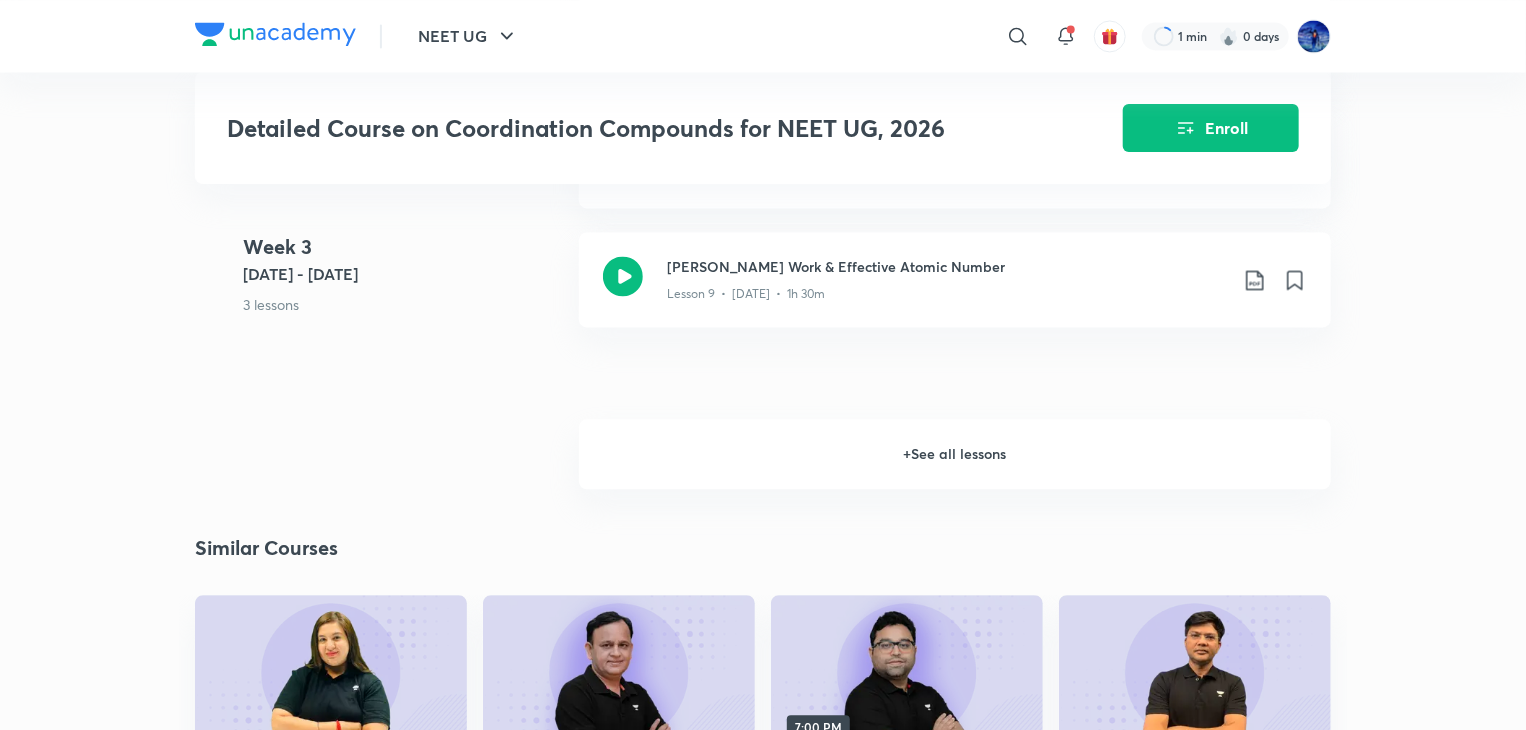click on "+  See all lessons" at bounding box center (955, 454) 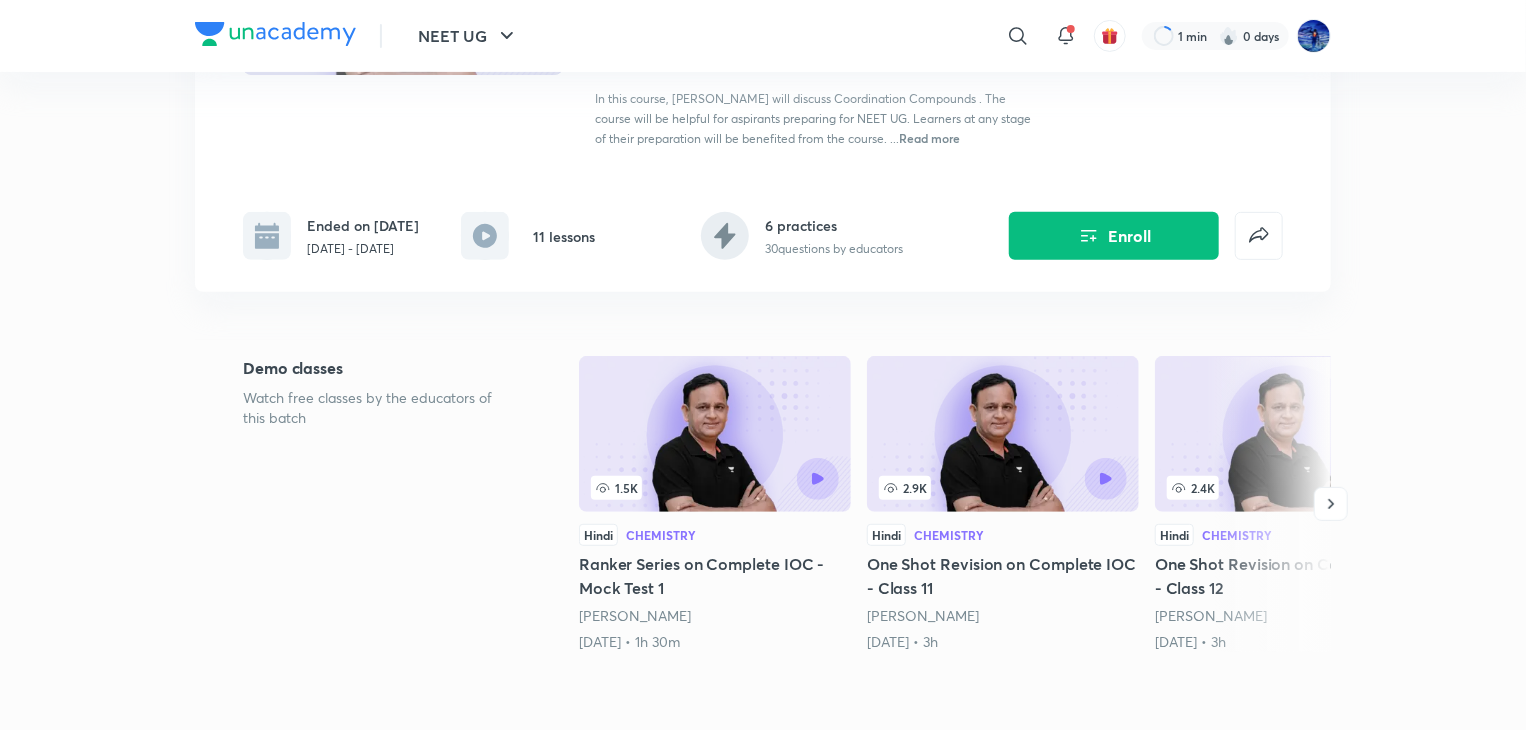 scroll, scrollTop: 300, scrollLeft: 0, axis: vertical 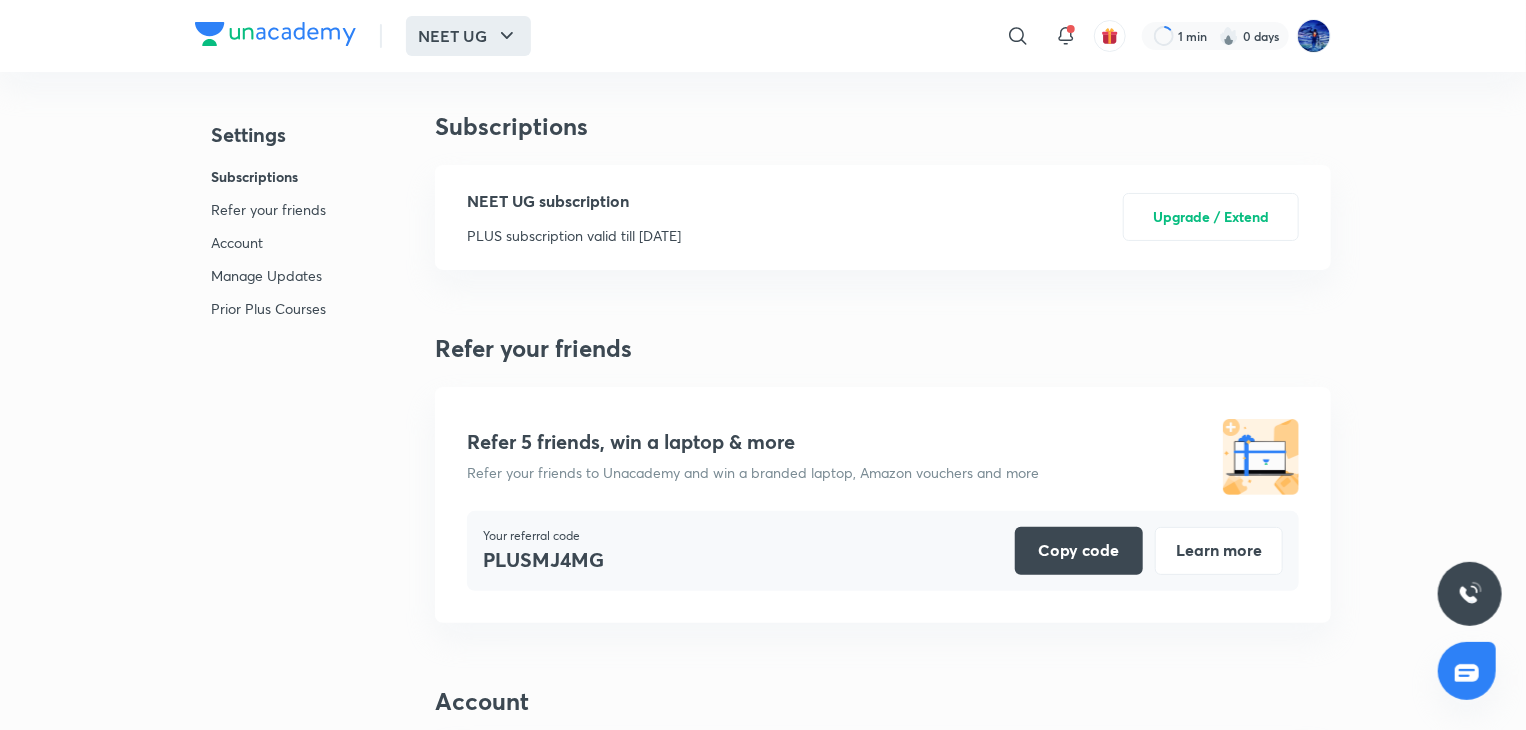 click on "NEET UG" at bounding box center [468, 36] 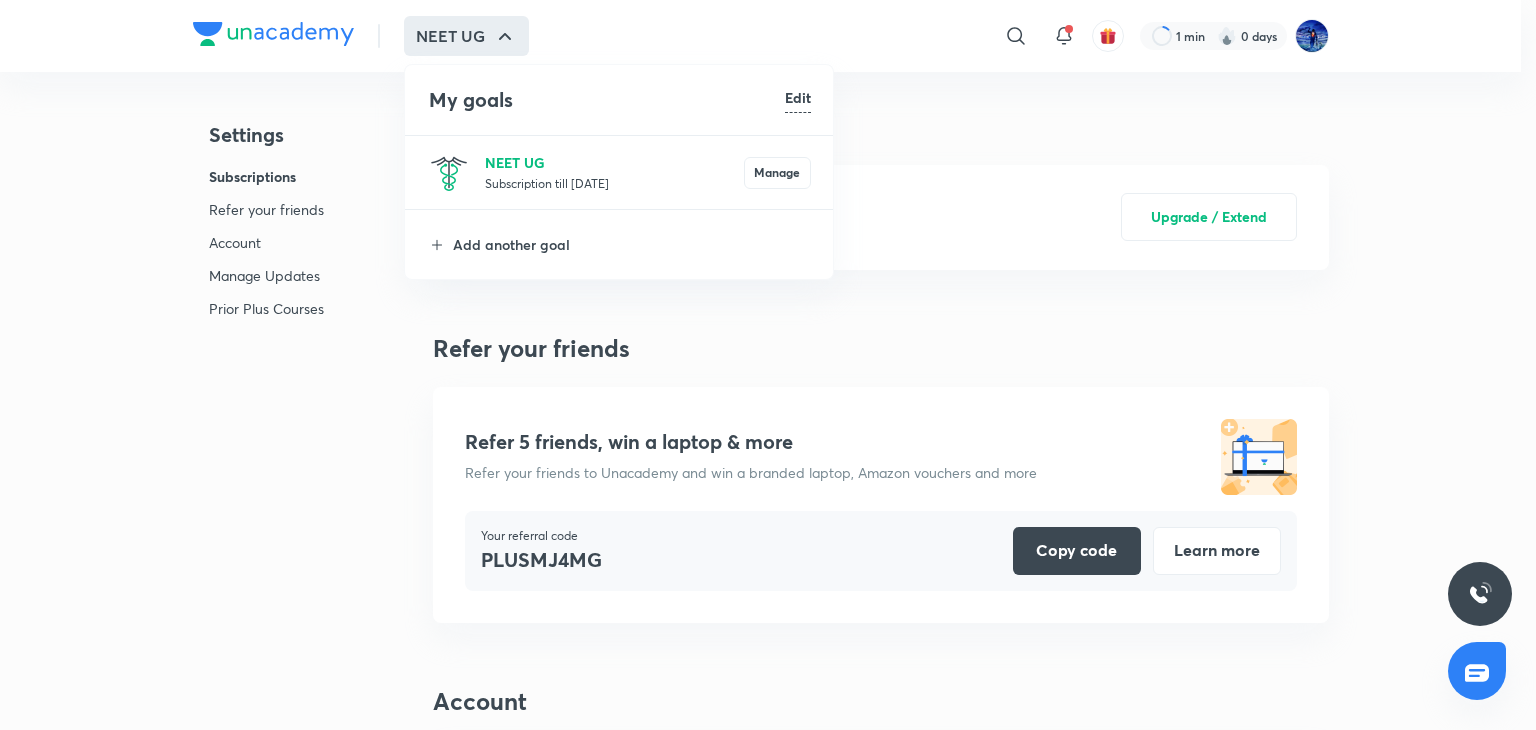 click on "NEET UG" at bounding box center (614, 162) 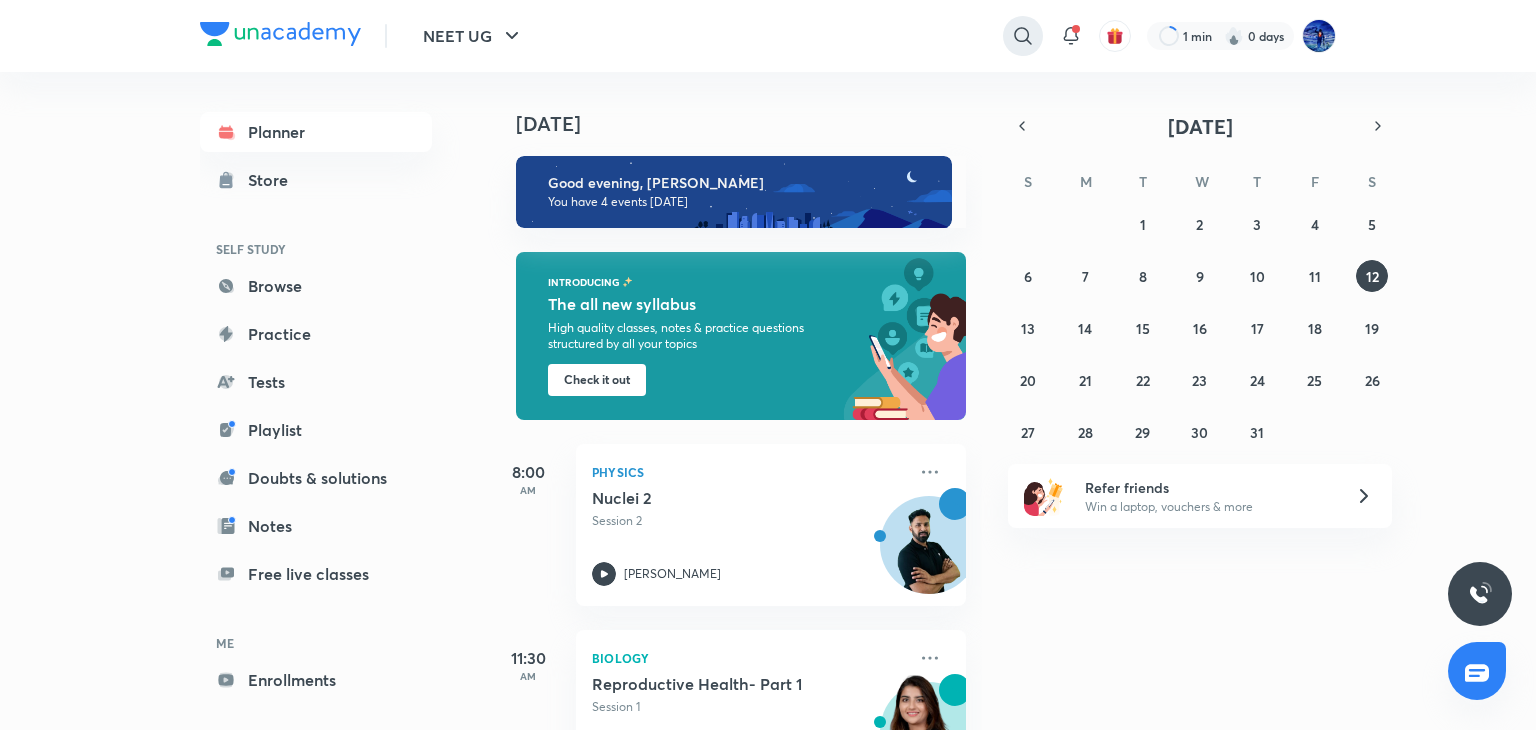 click 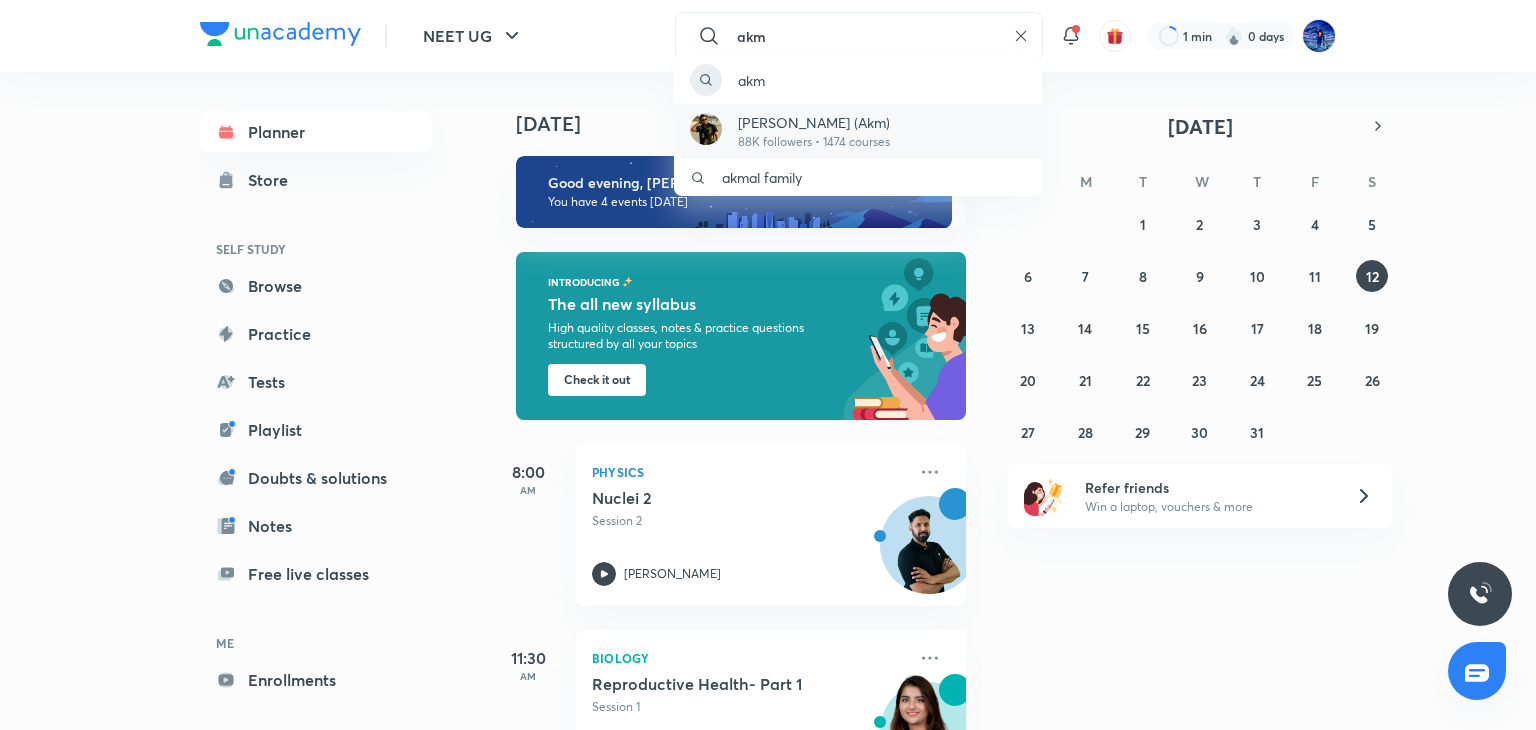 type on "akm" 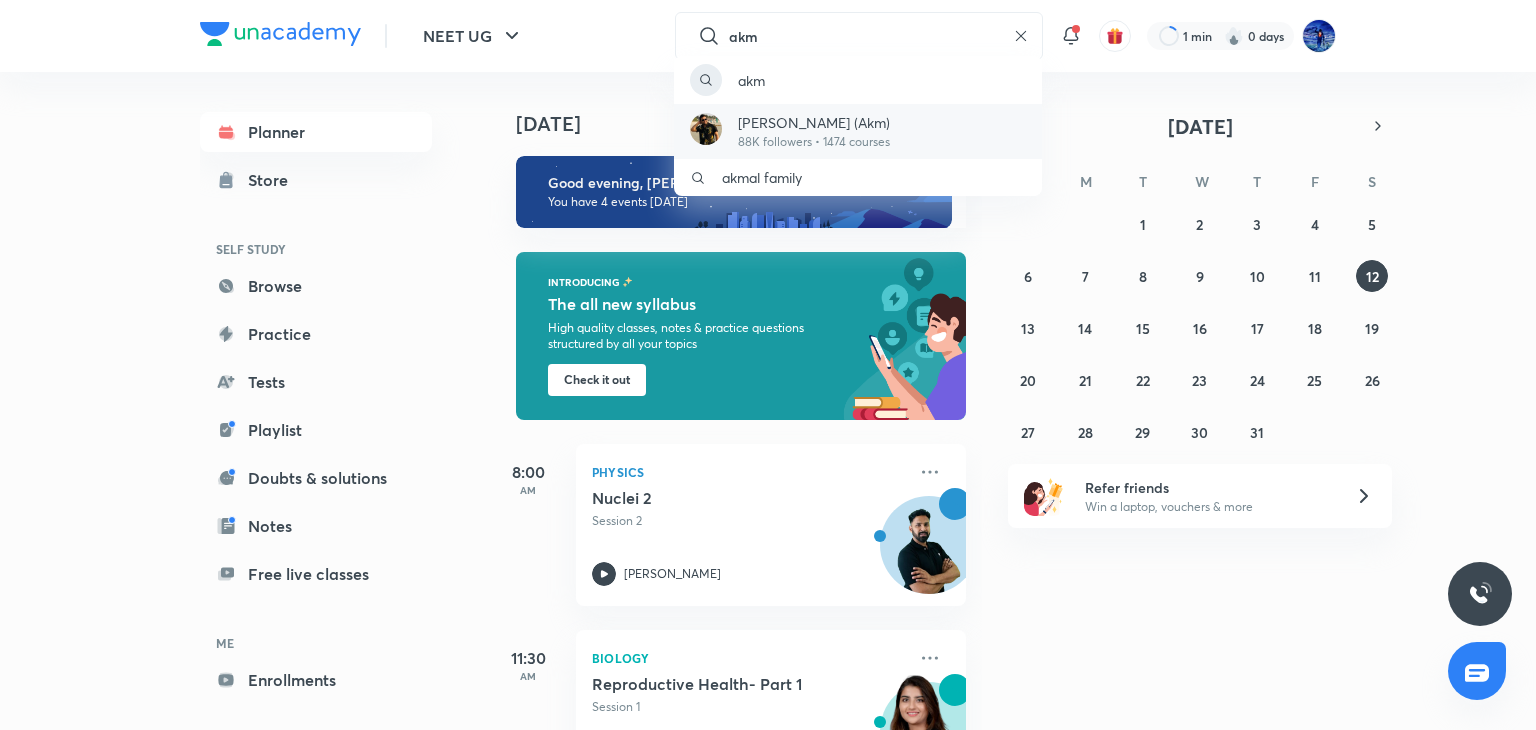 click on "Ajay Mishra (Akm) 88K followers • 1474 courses" at bounding box center [858, 131] 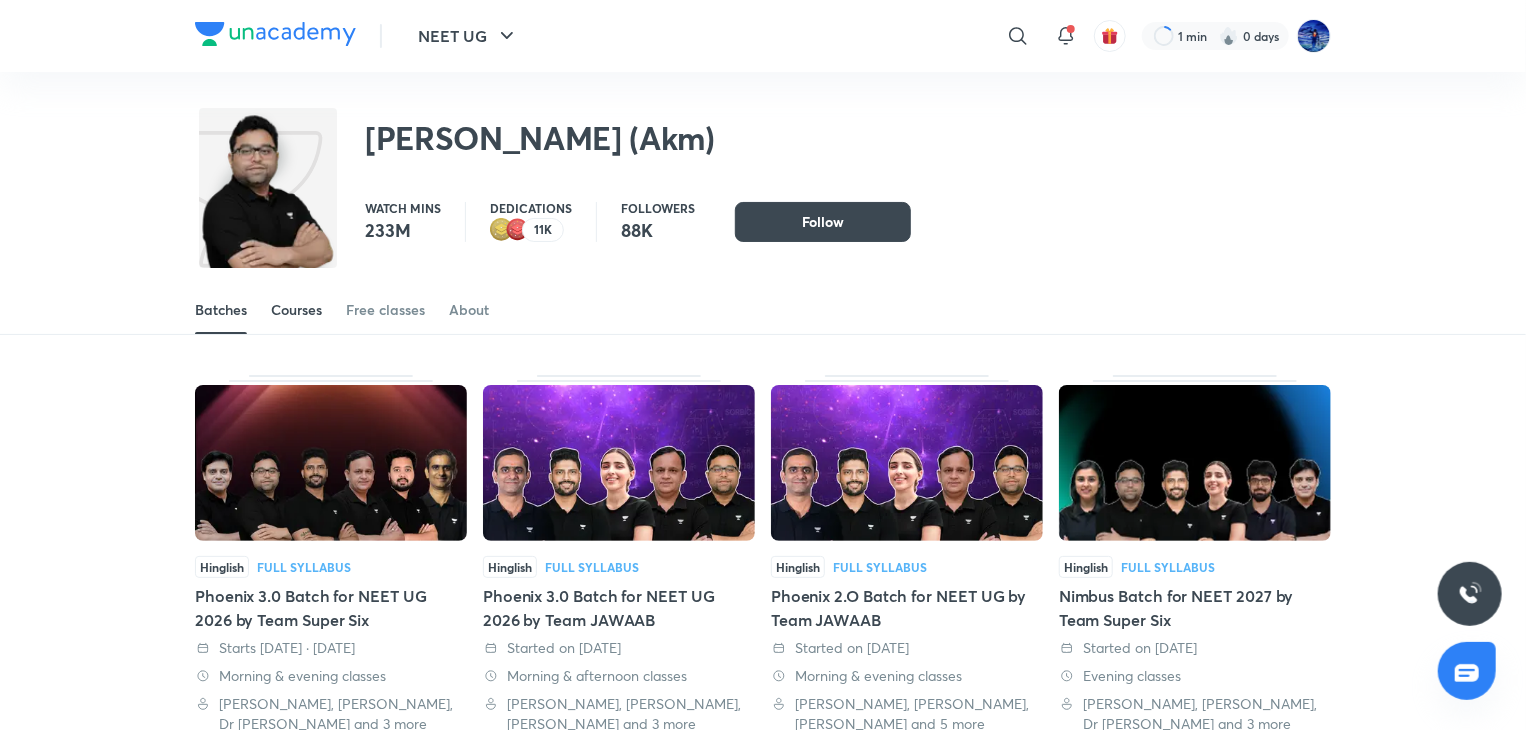 click on "Courses" at bounding box center (296, 310) 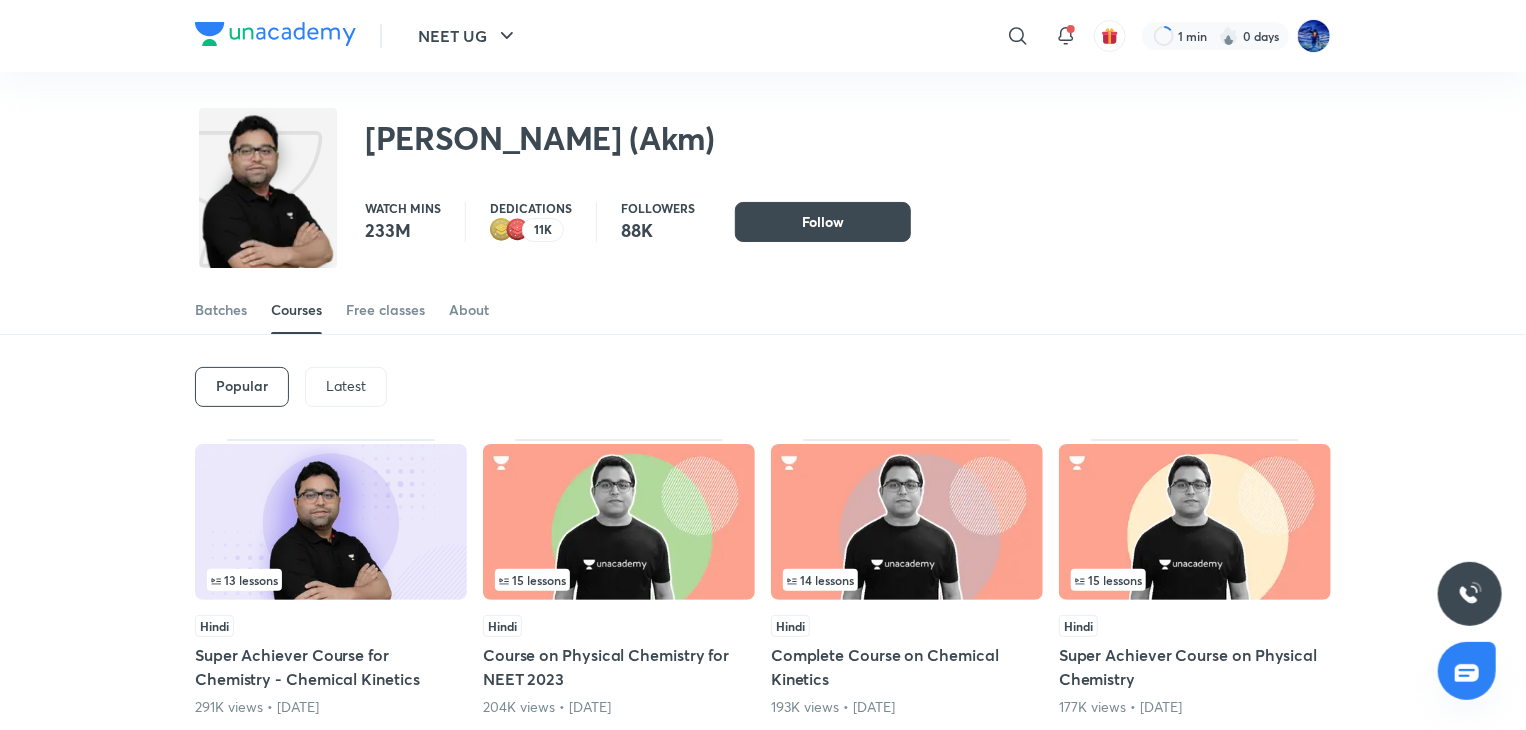 click on "Latest" at bounding box center [346, 386] 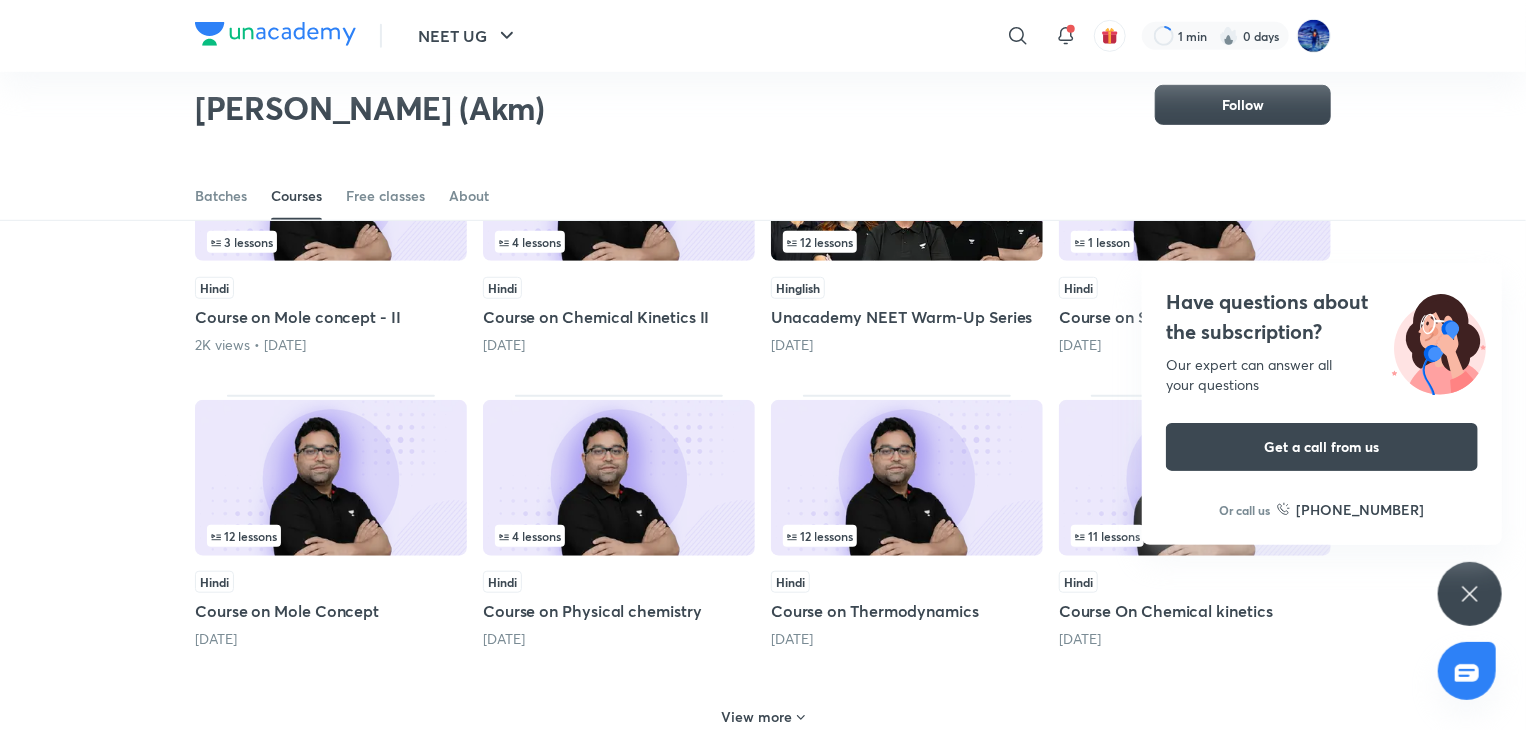 scroll, scrollTop: 544, scrollLeft: 0, axis: vertical 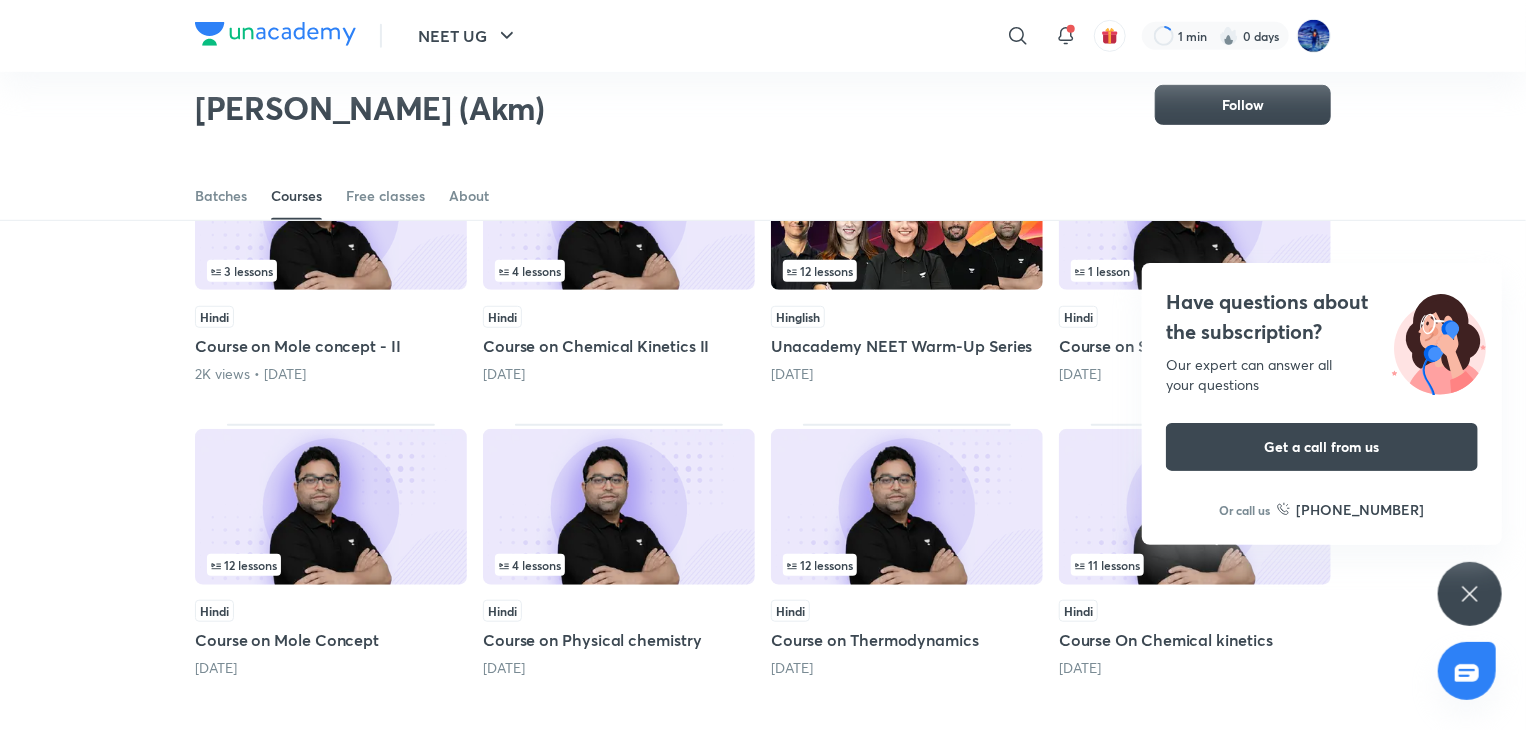 click on "Hinglish" at bounding box center (907, 317) 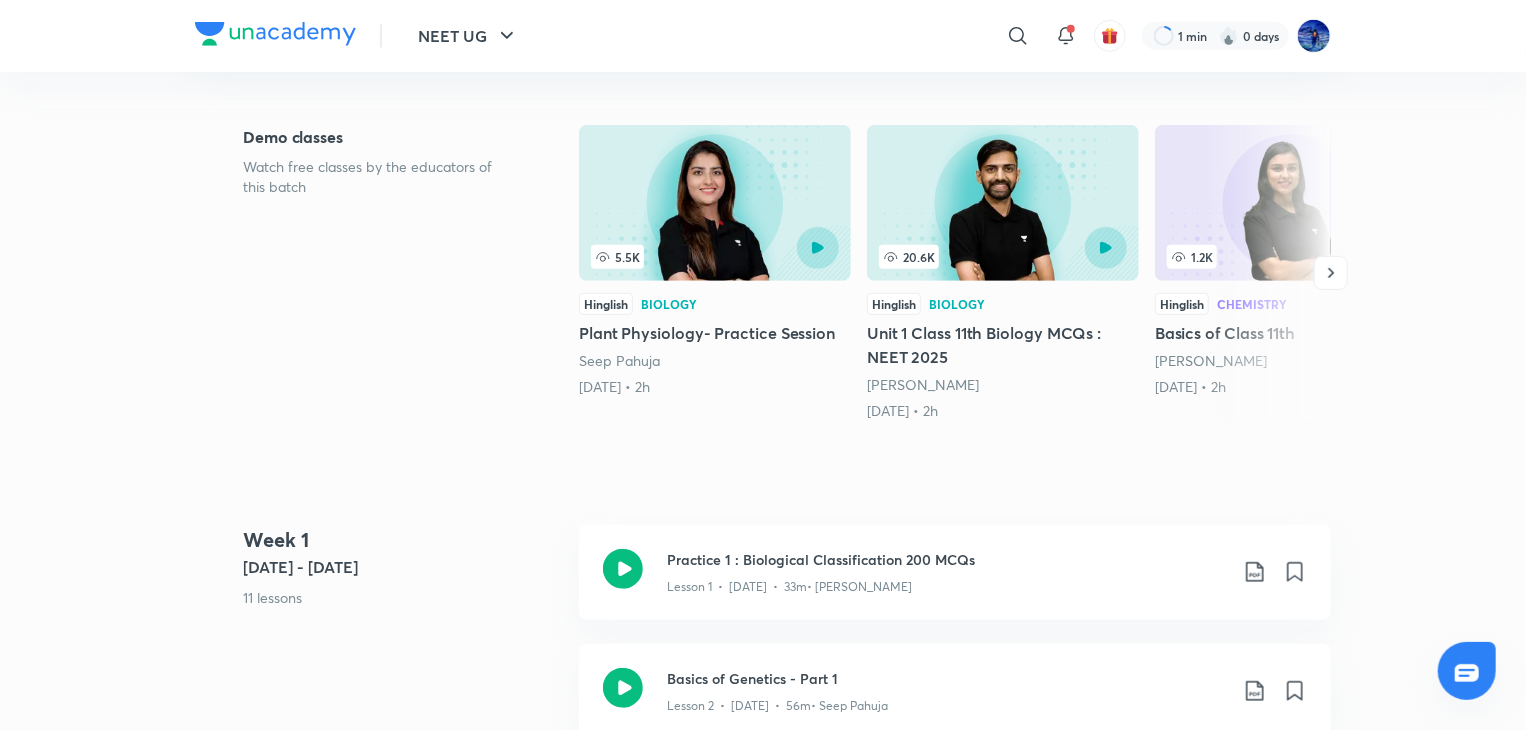 scroll, scrollTop: 0, scrollLeft: 0, axis: both 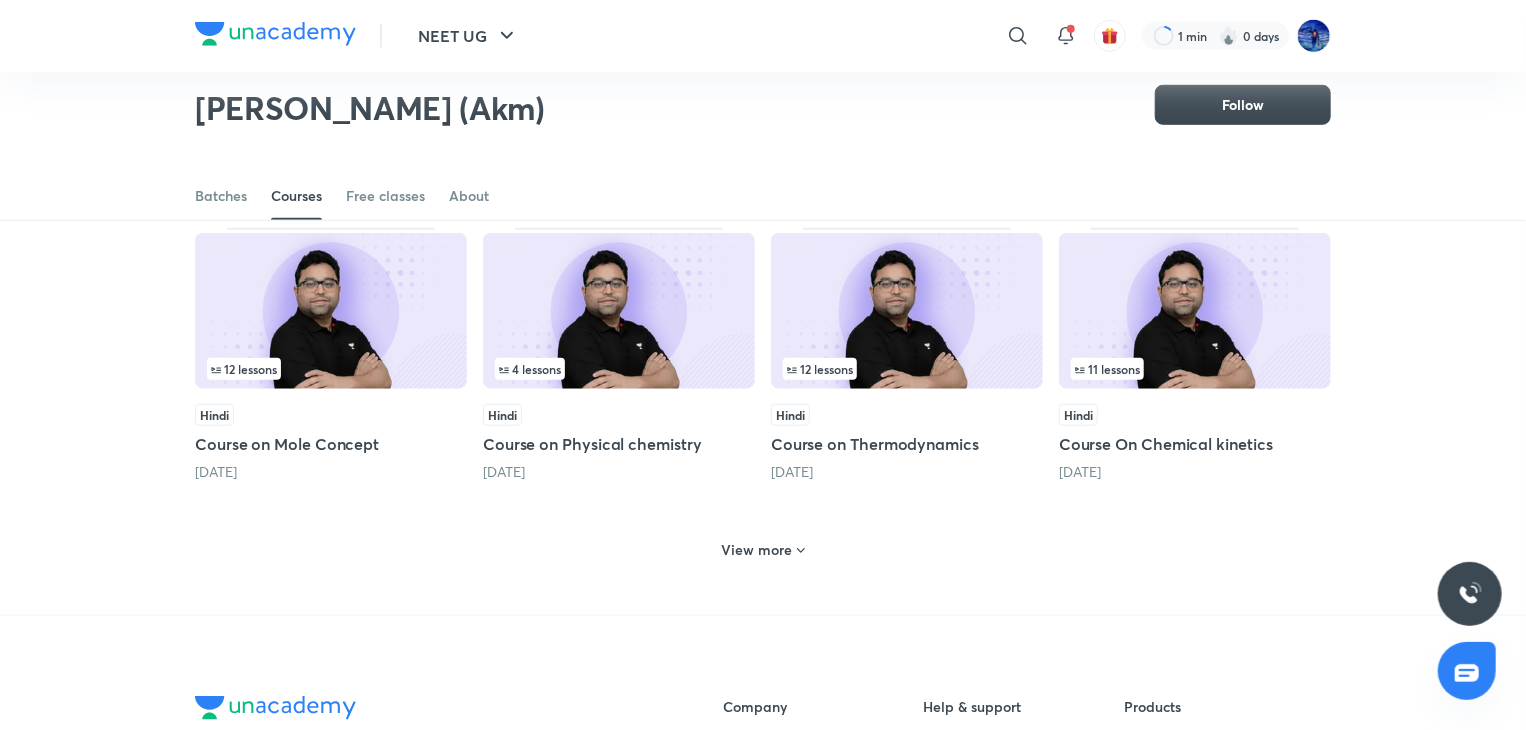 click on "View more" at bounding box center [757, 550] 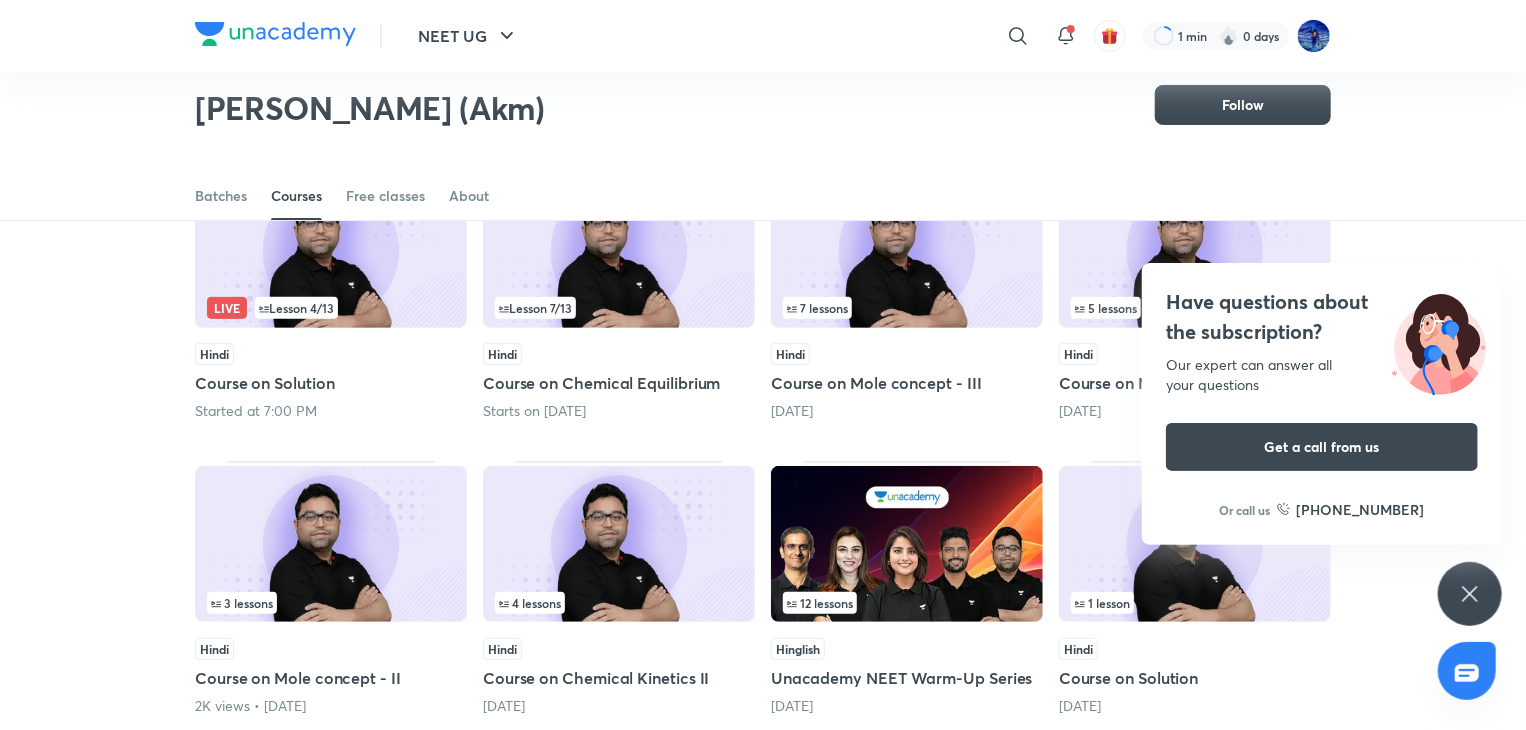 scroll, scrollTop: 213, scrollLeft: 0, axis: vertical 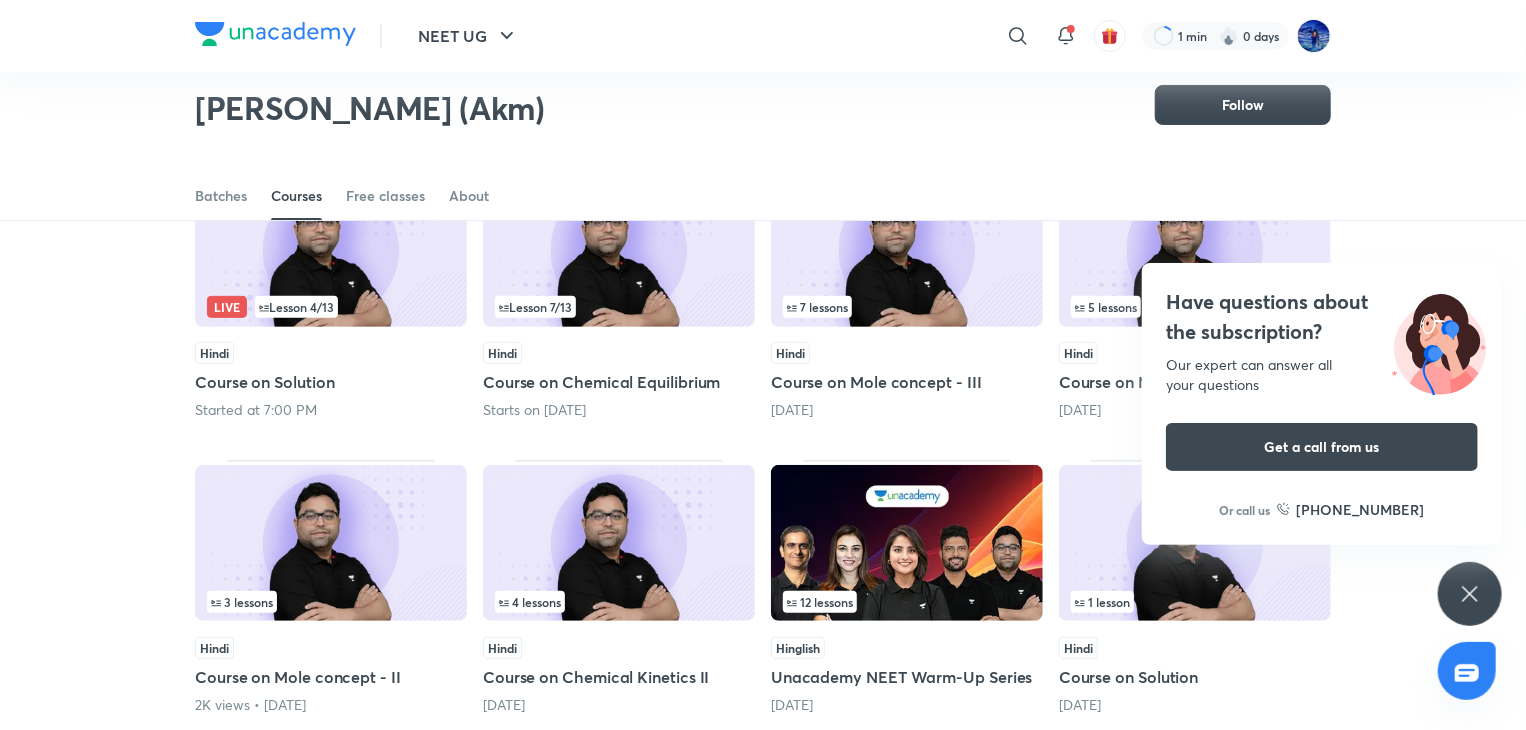 click on "1   lesson" at bounding box center (1195, 602) 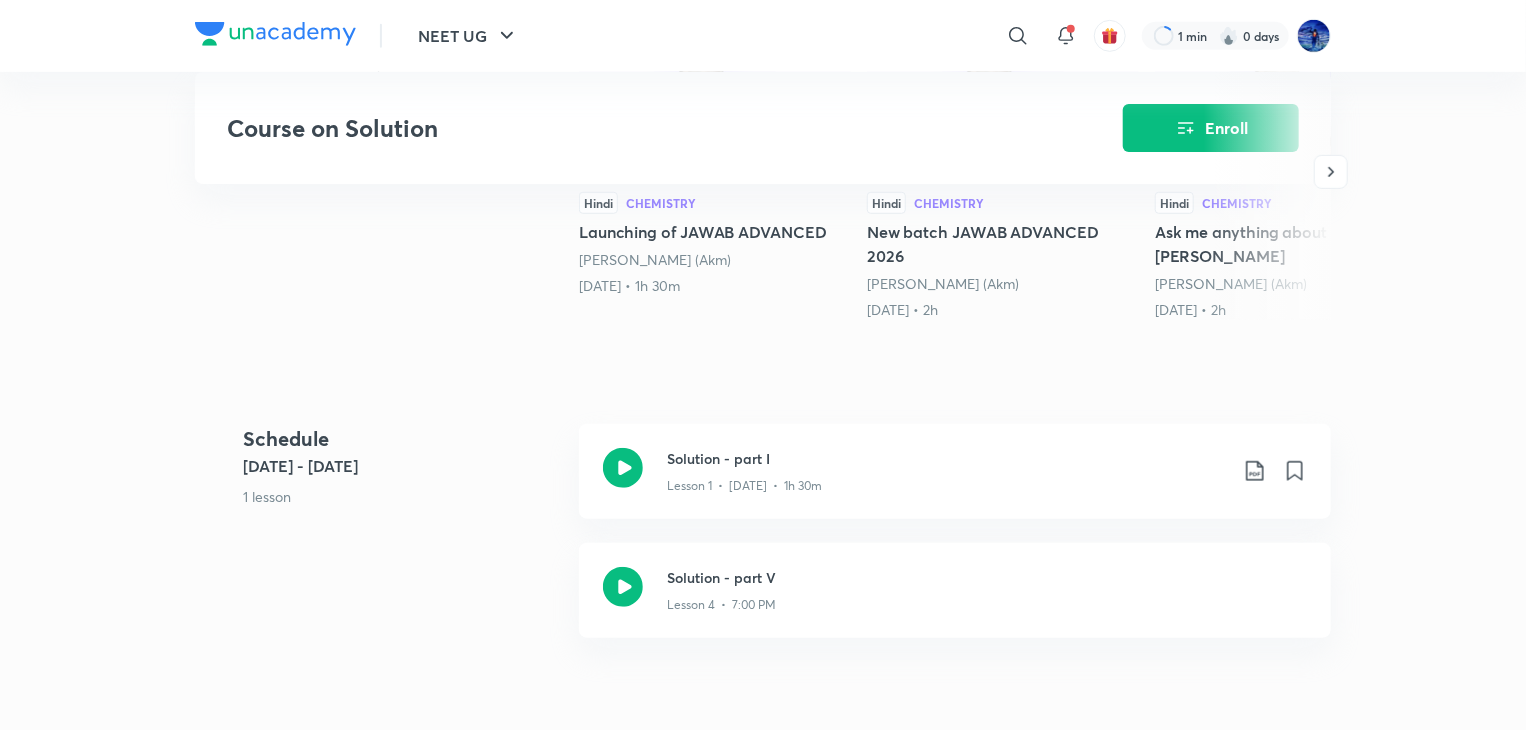 scroll, scrollTop: 530, scrollLeft: 0, axis: vertical 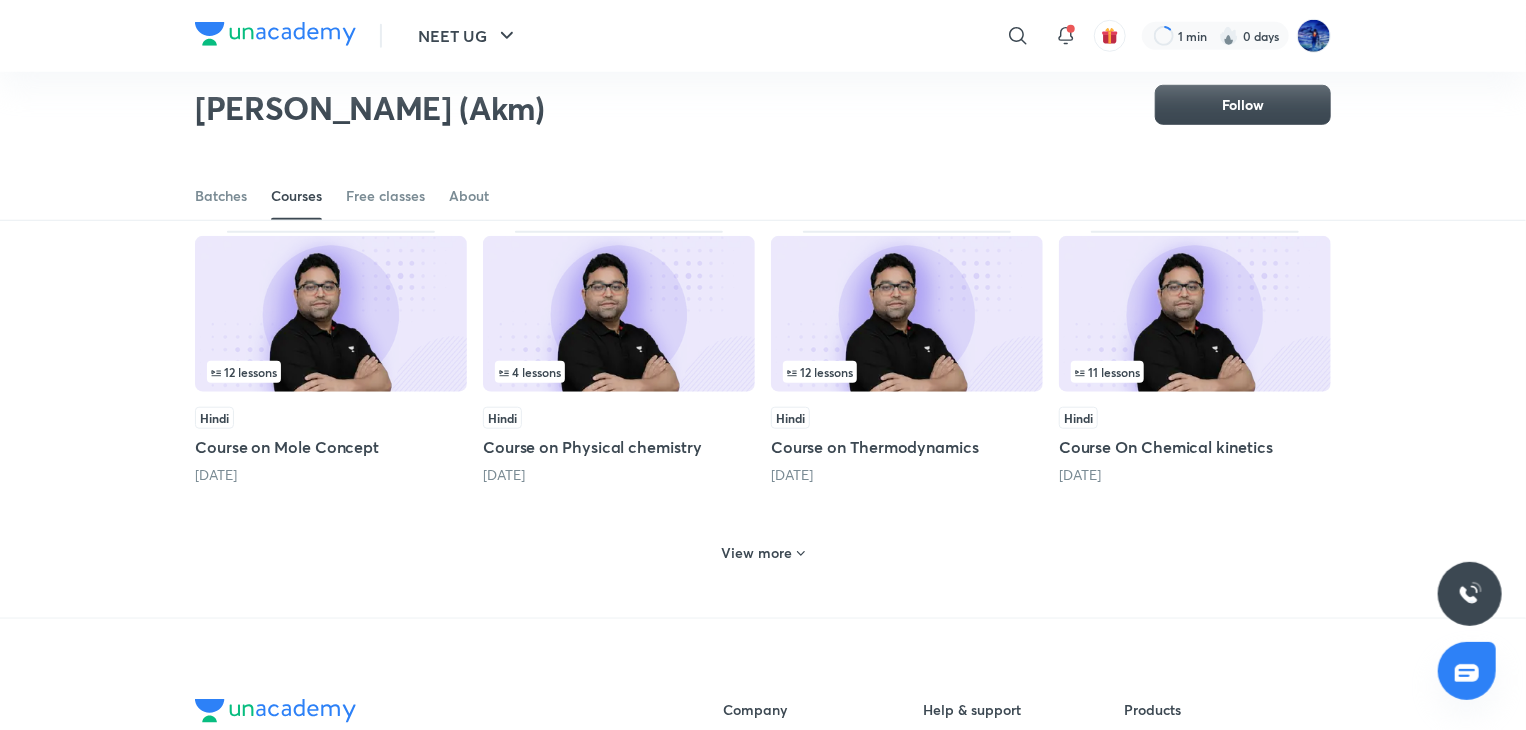 click on "View more" at bounding box center [757, 553] 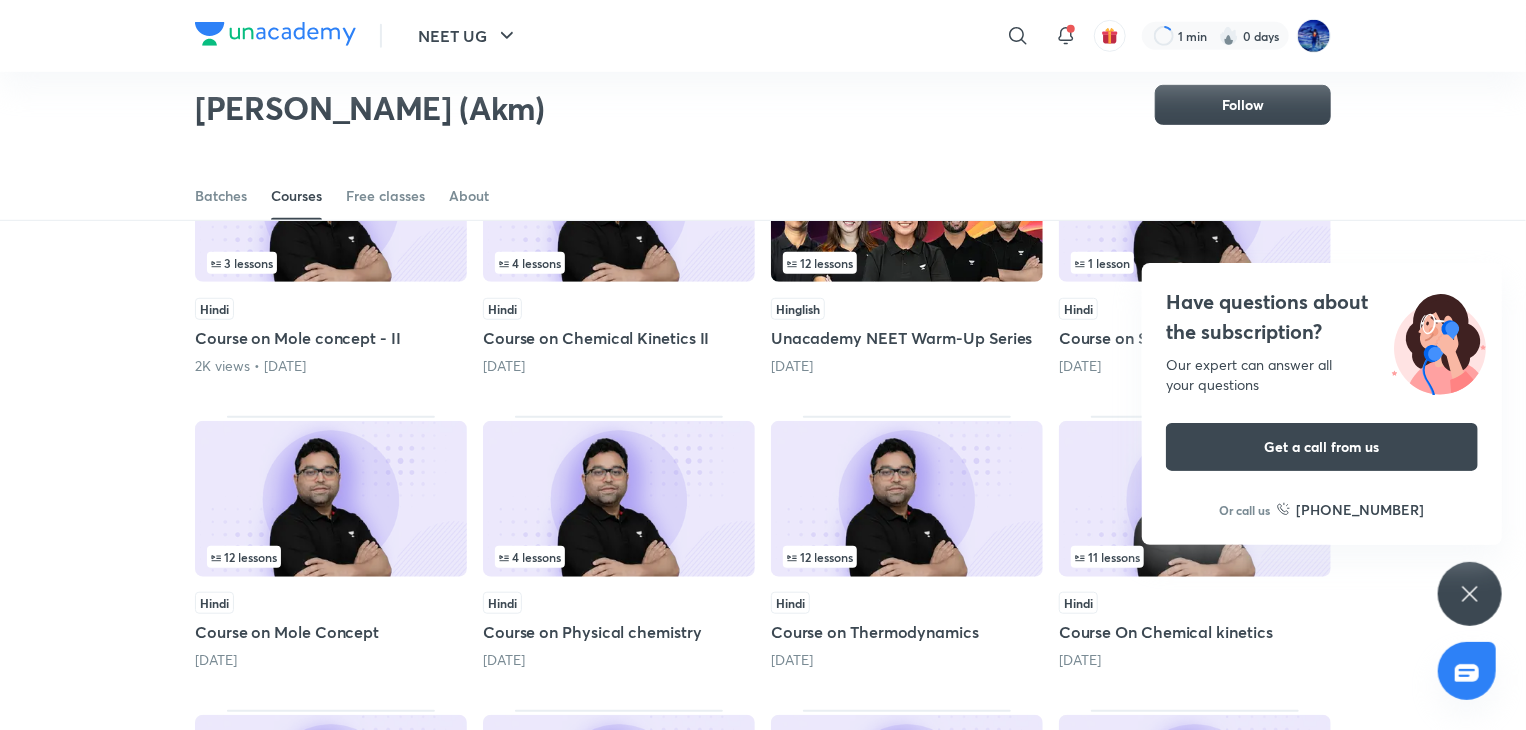 scroll, scrollTop: 533, scrollLeft: 0, axis: vertical 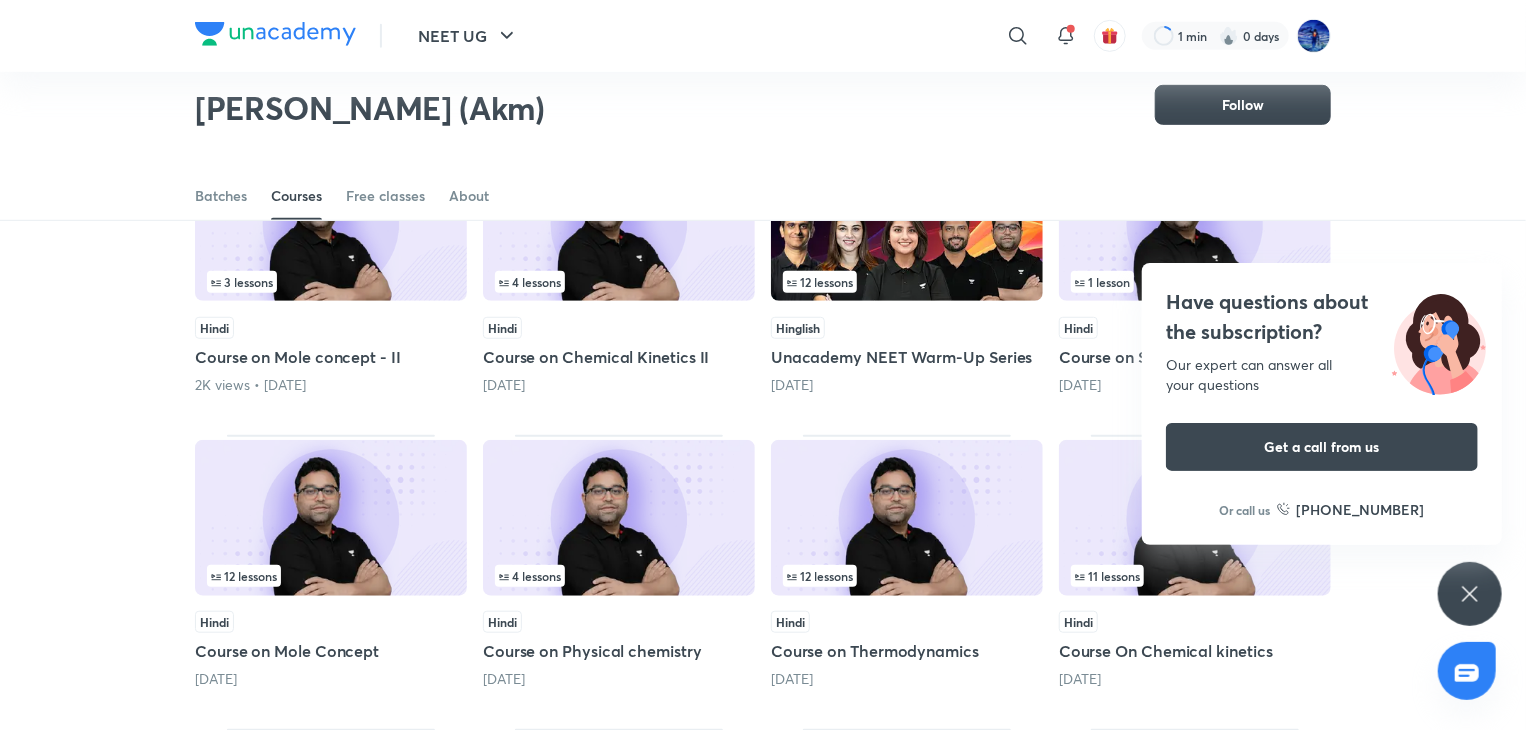 click 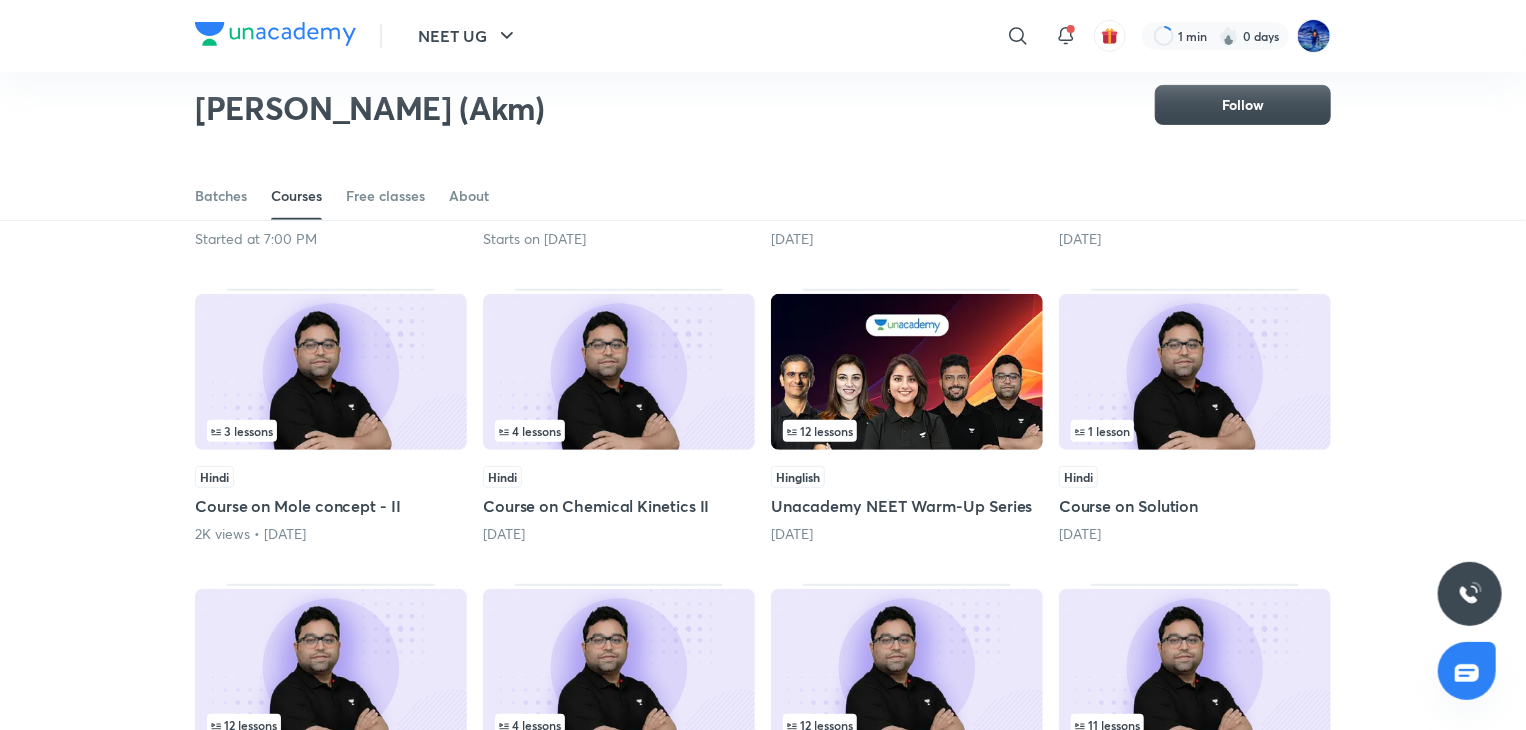 scroll, scrollTop: 373, scrollLeft: 0, axis: vertical 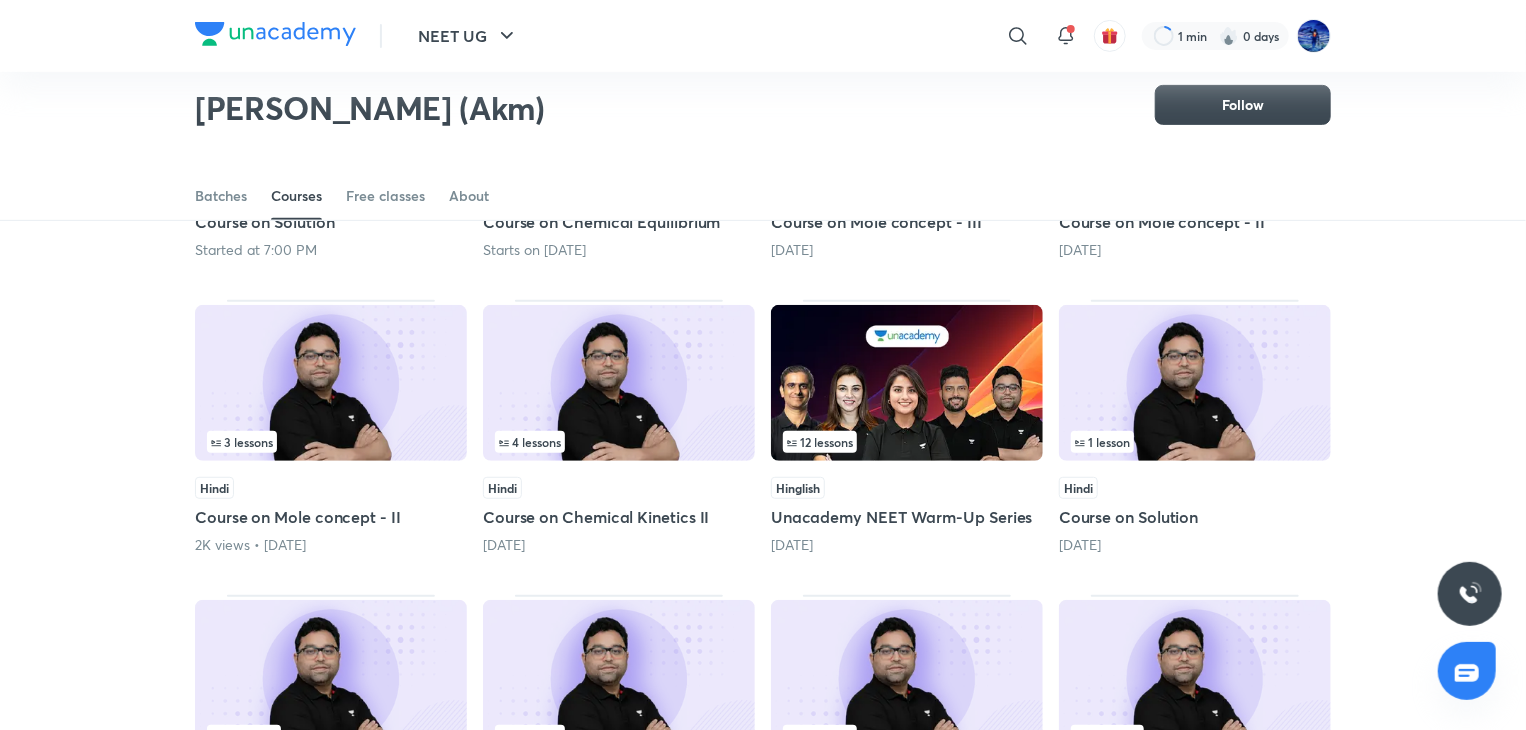 click at bounding box center [619, 383] 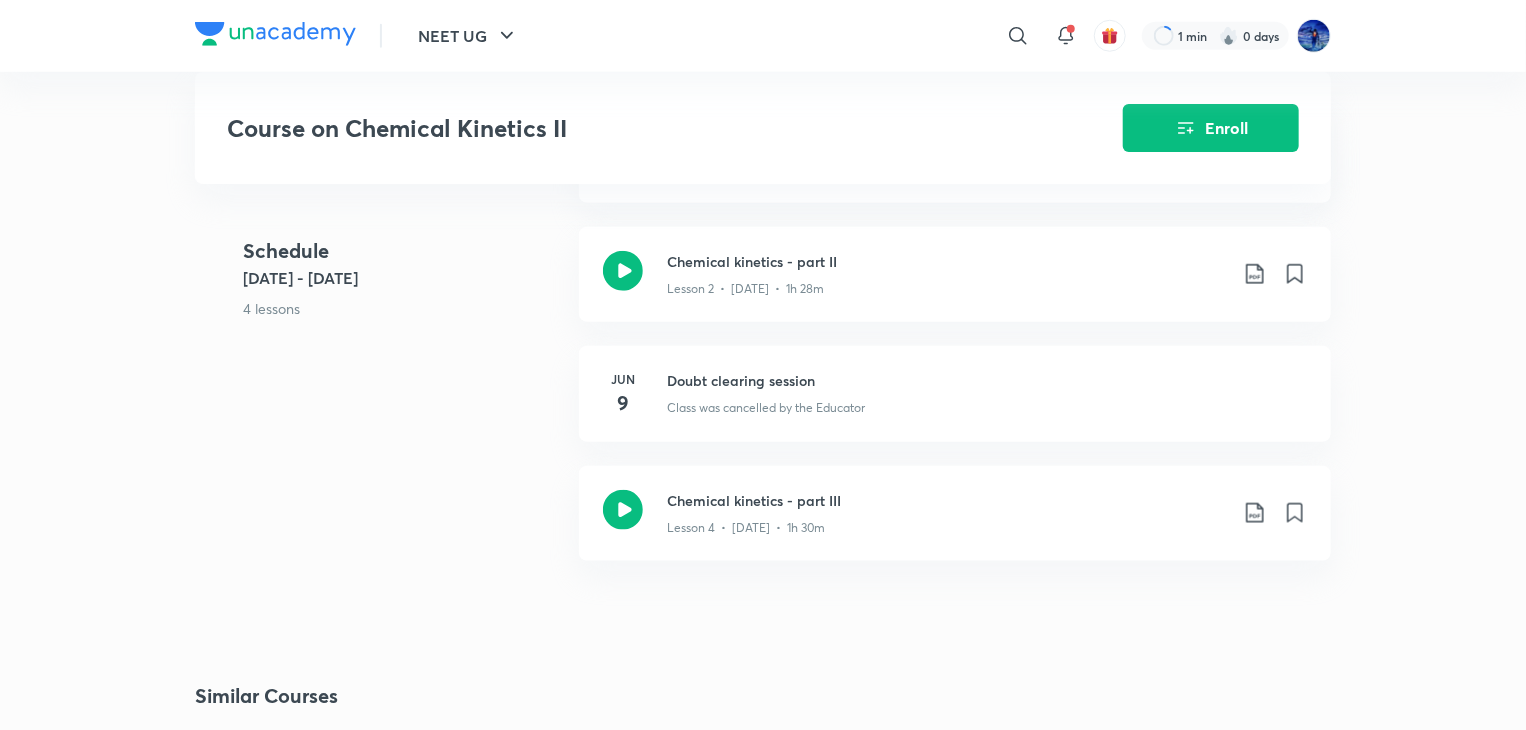 scroll, scrollTop: 980, scrollLeft: 0, axis: vertical 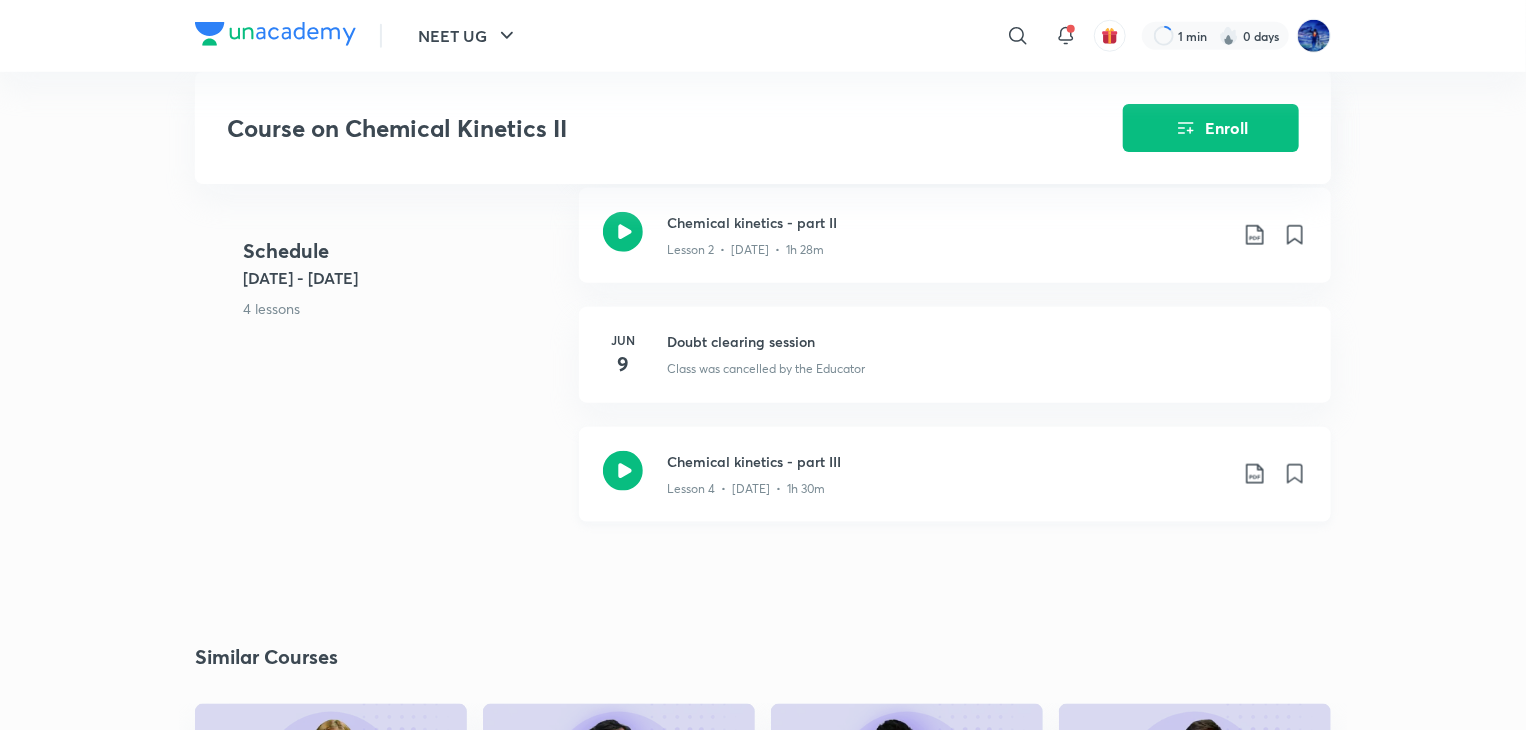 click 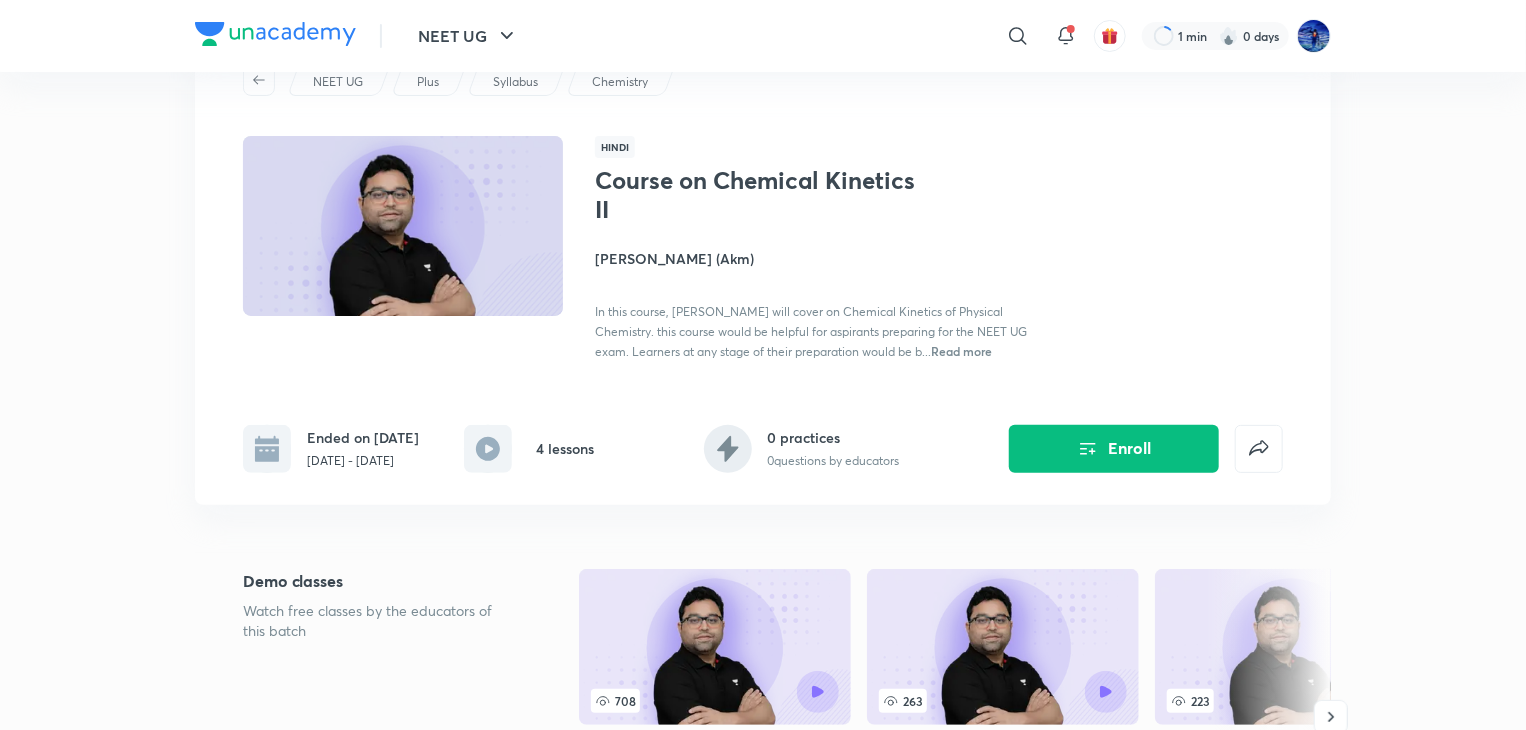 scroll, scrollTop: 80, scrollLeft: 0, axis: vertical 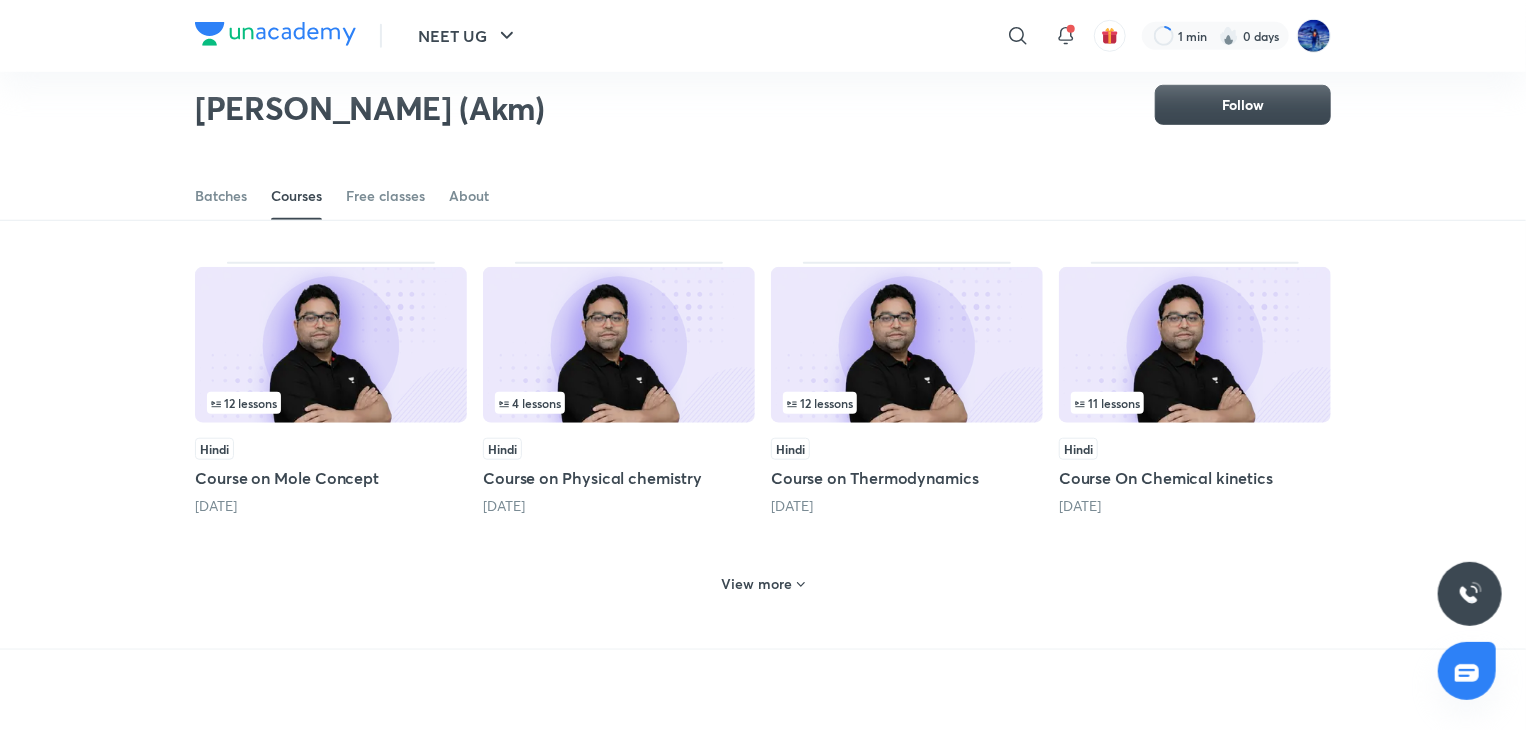 click at bounding box center [1195, 345] 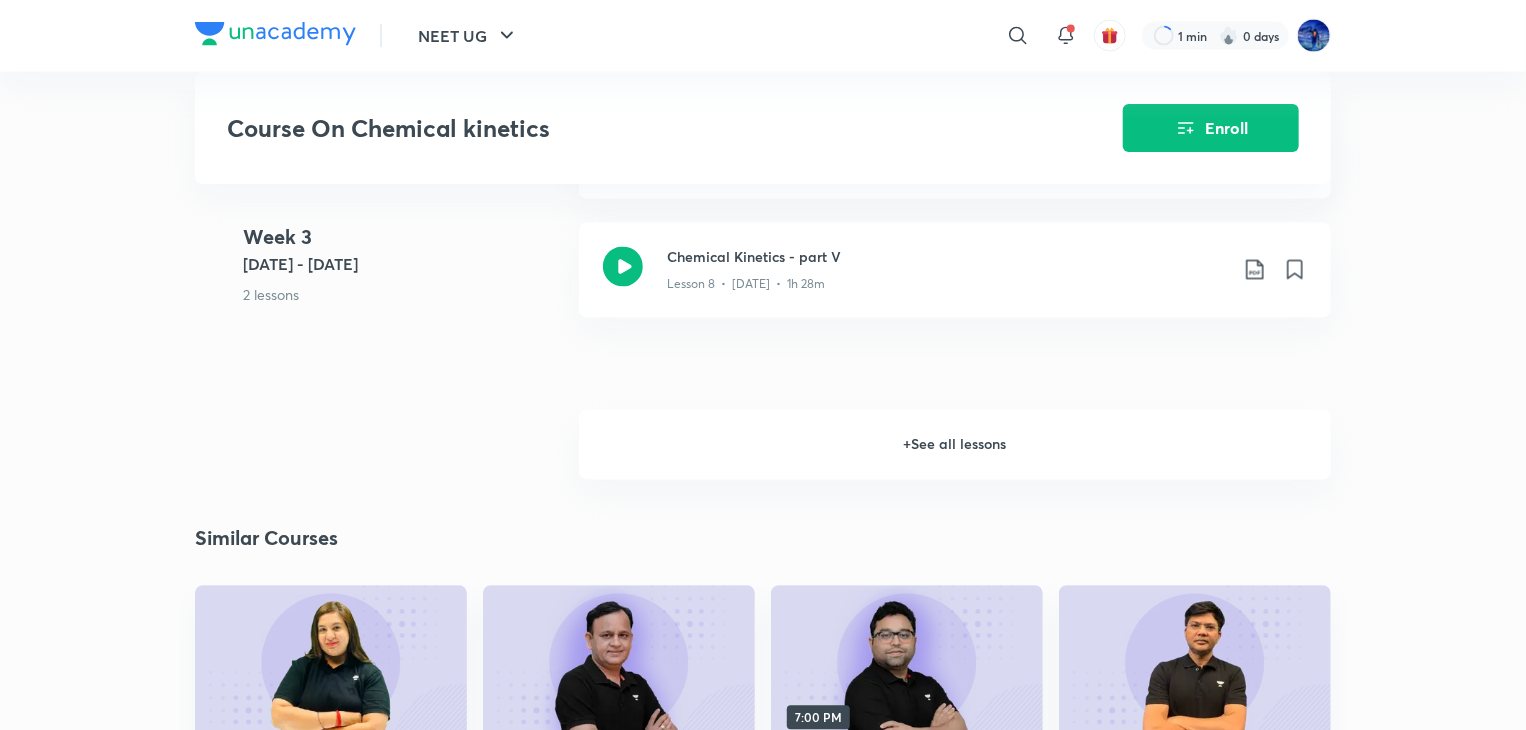 scroll, scrollTop: 1847, scrollLeft: 0, axis: vertical 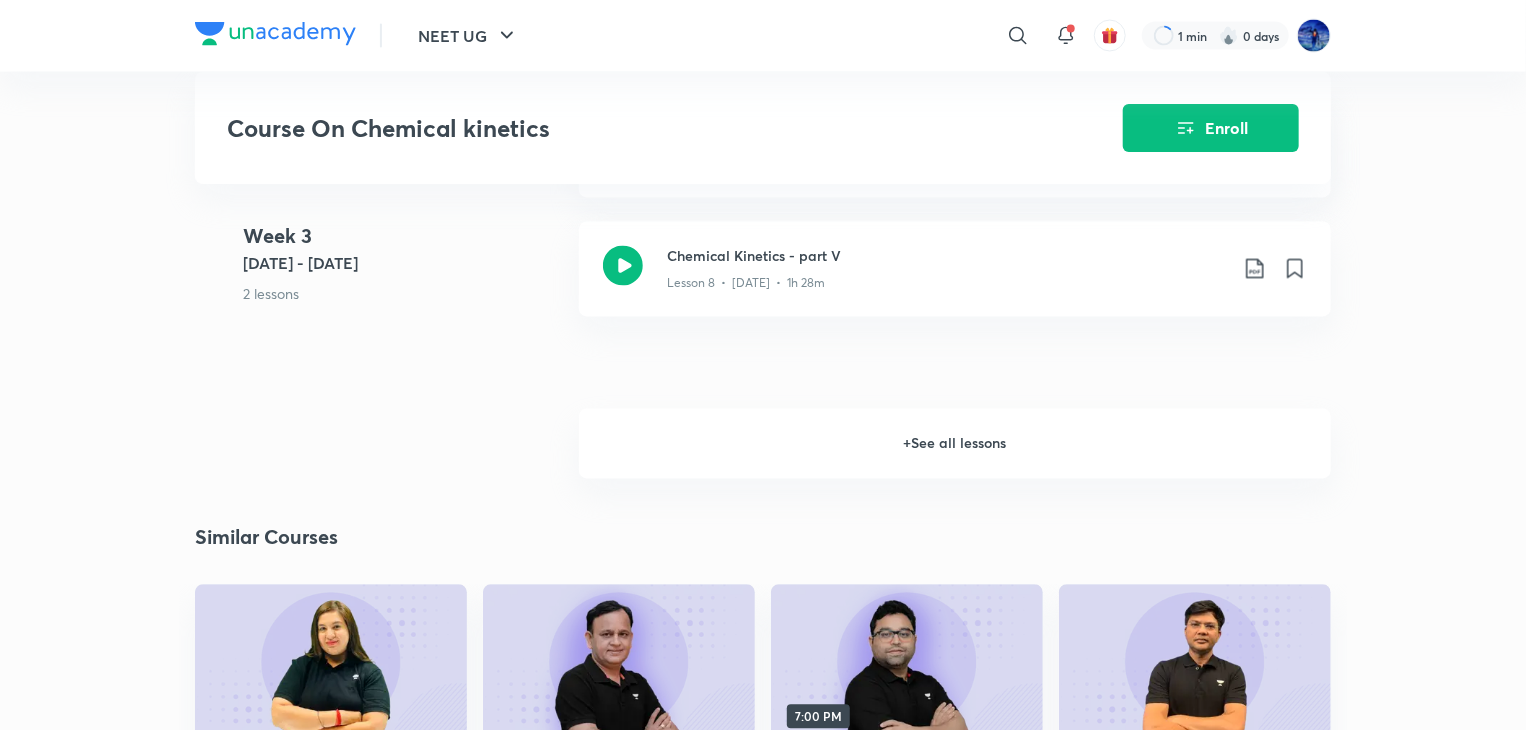 click on "+  See all lessons" at bounding box center (955, 444) 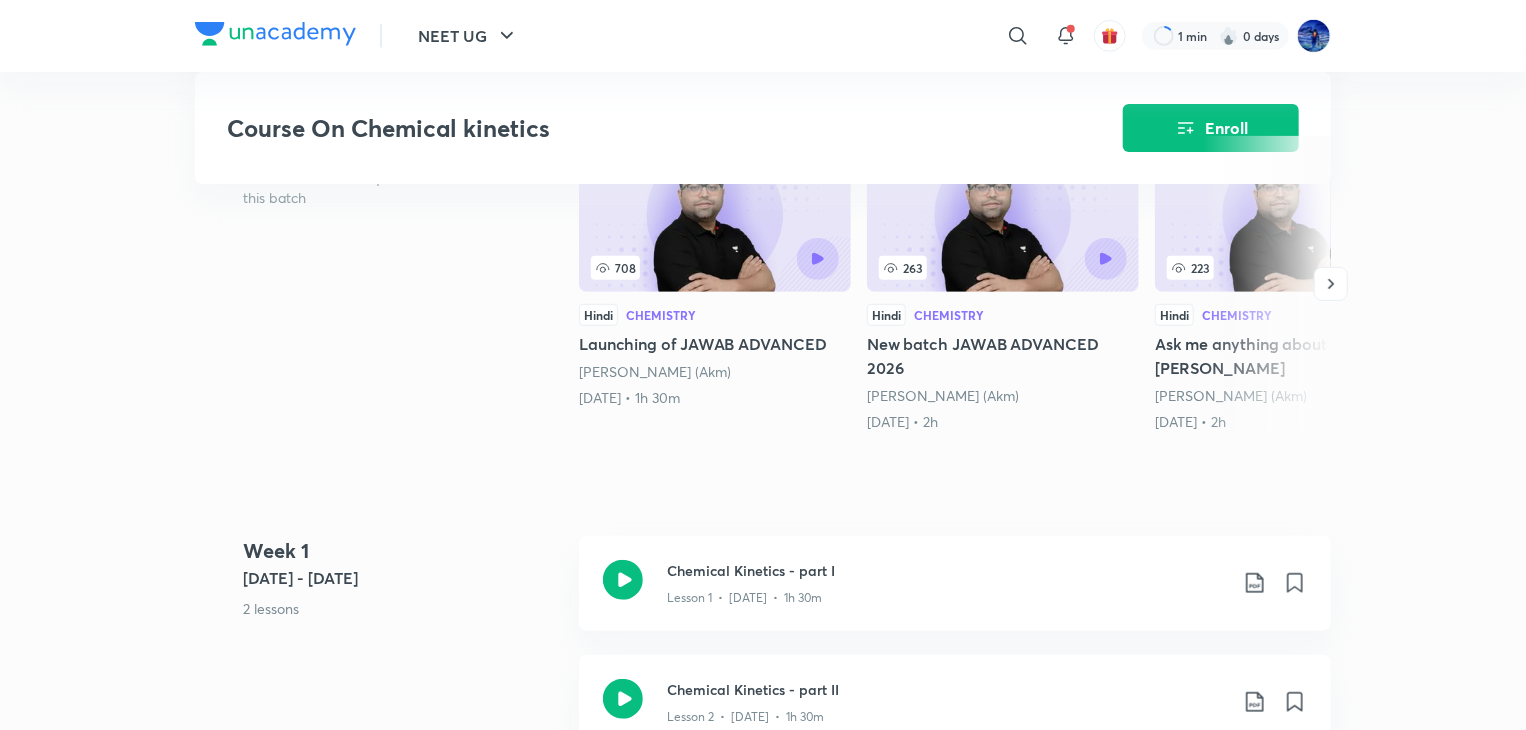 scroll, scrollTop: 480, scrollLeft: 0, axis: vertical 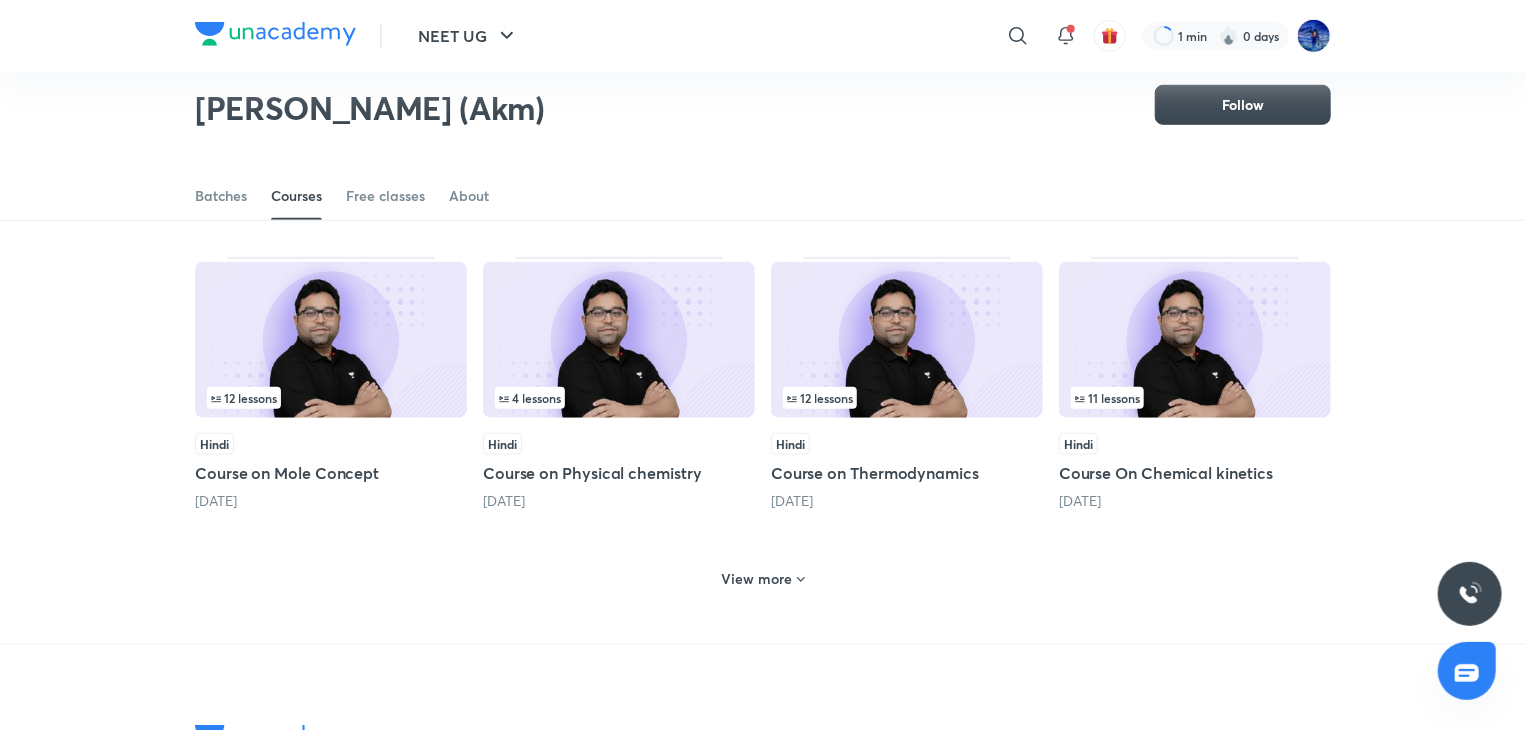 click 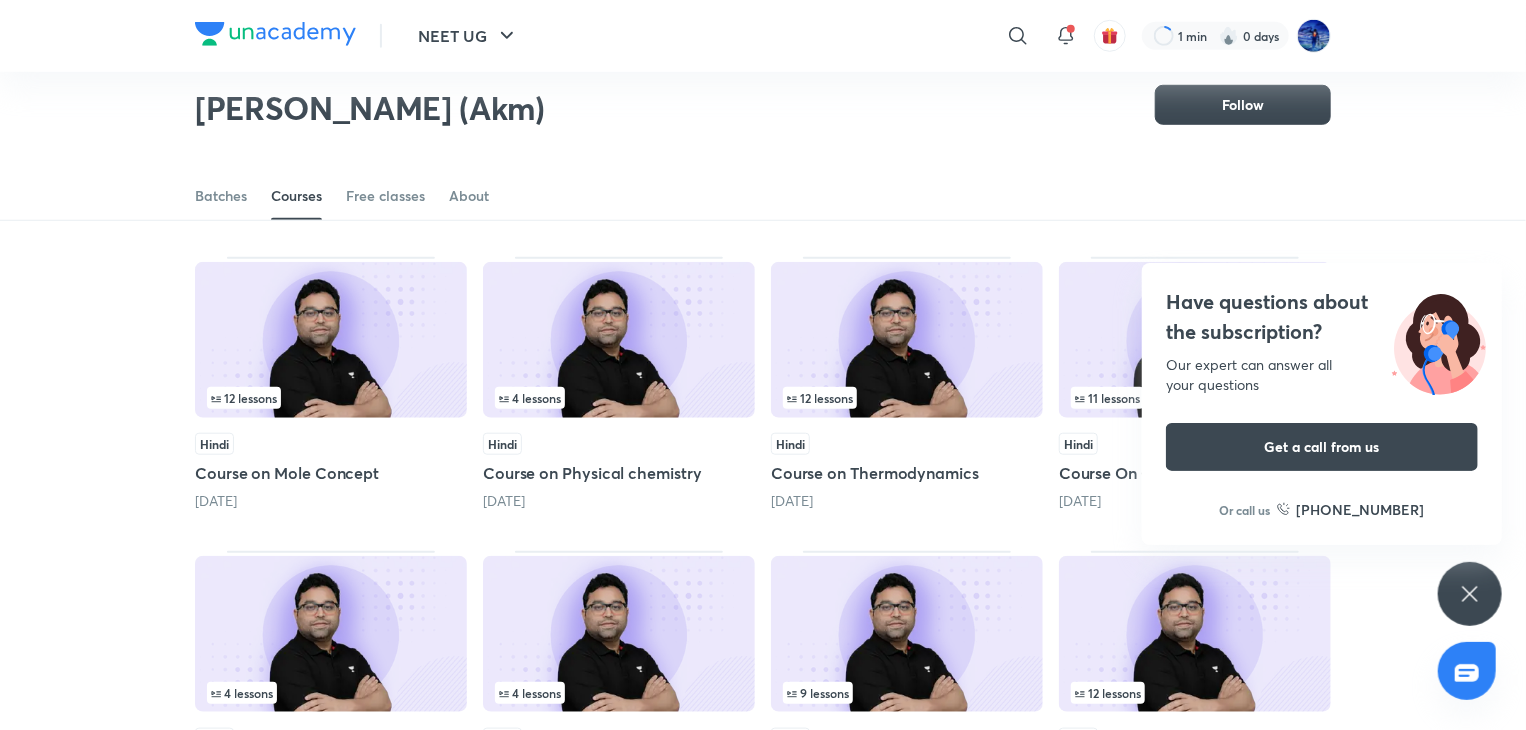 click at bounding box center (907, 340) 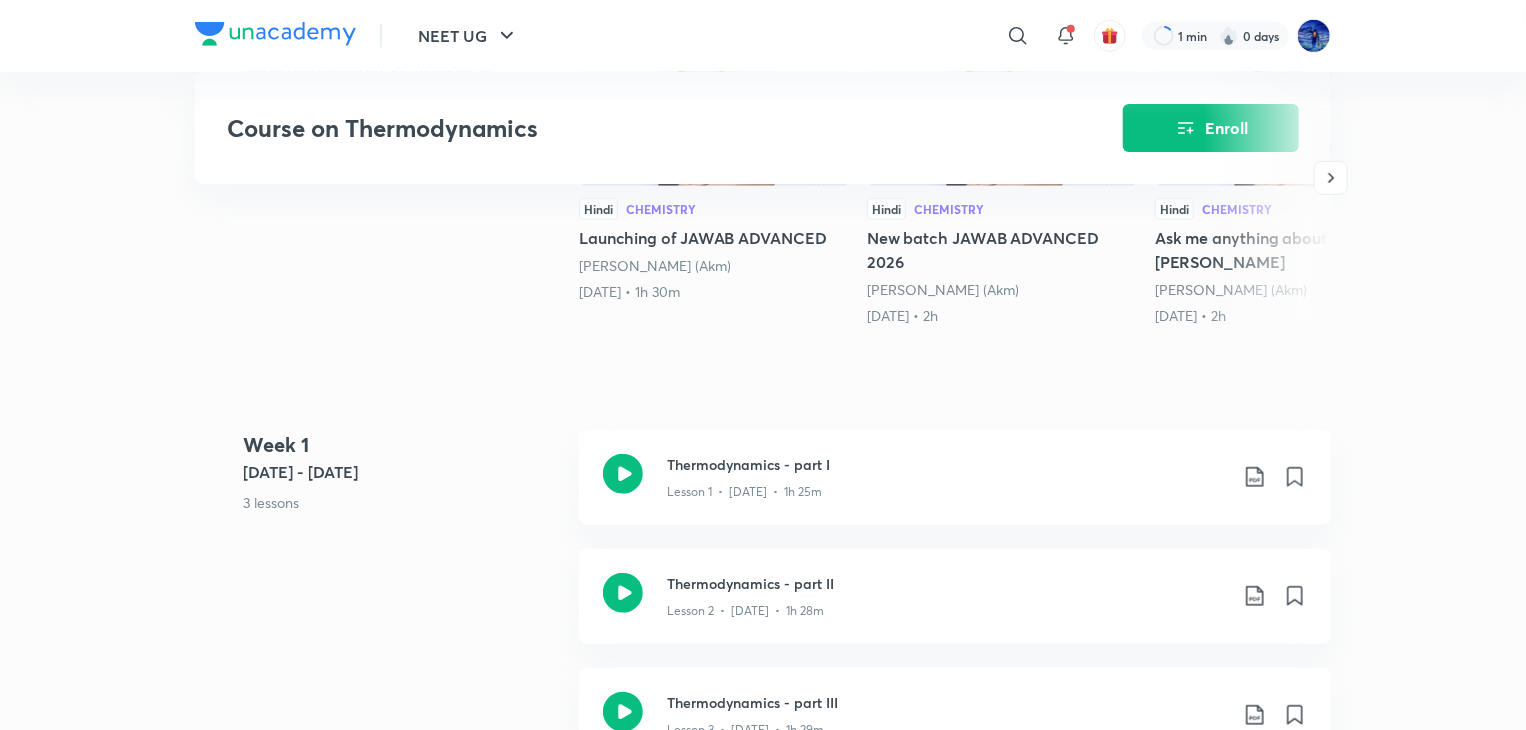 scroll, scrollTop: 623, scrollLeft: 0, axis: vertical 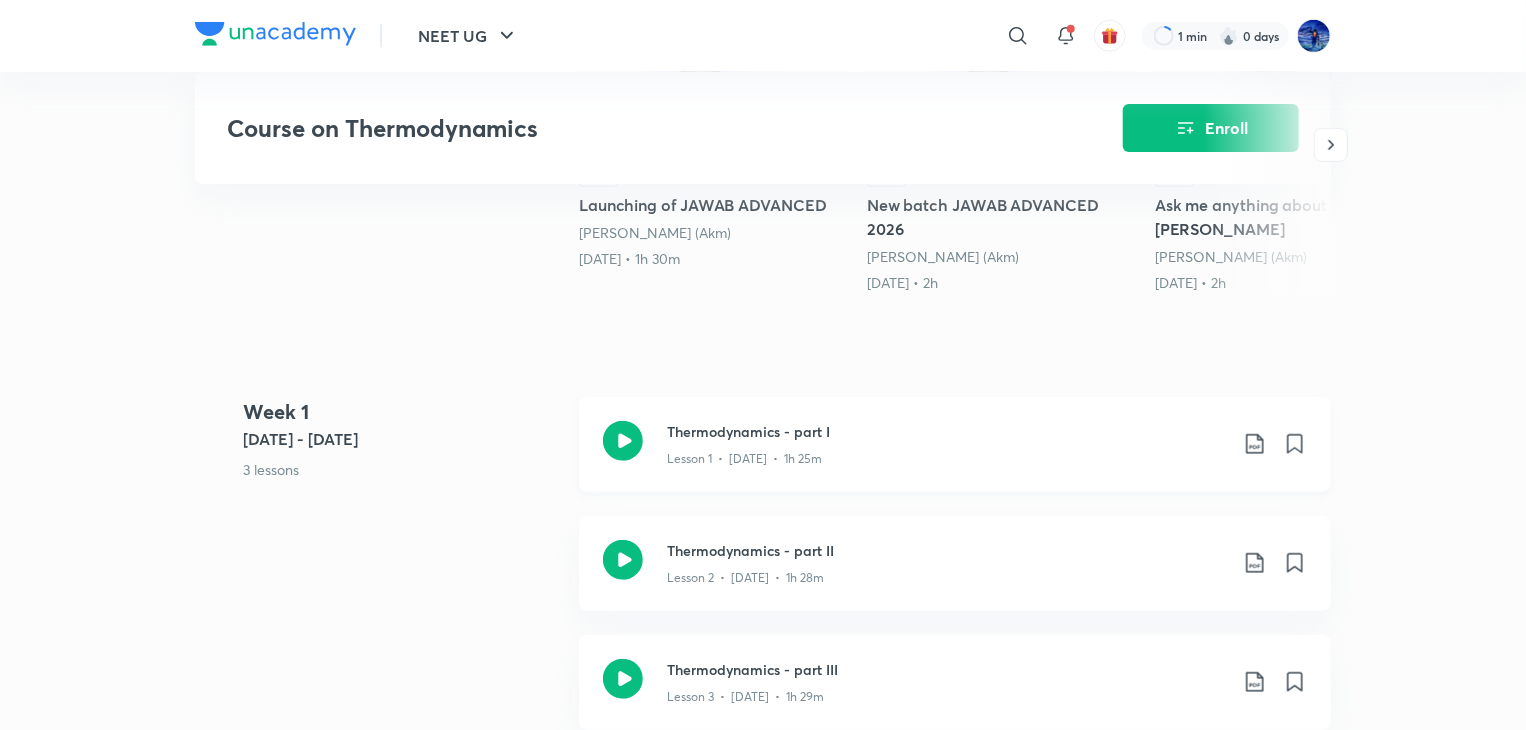 click 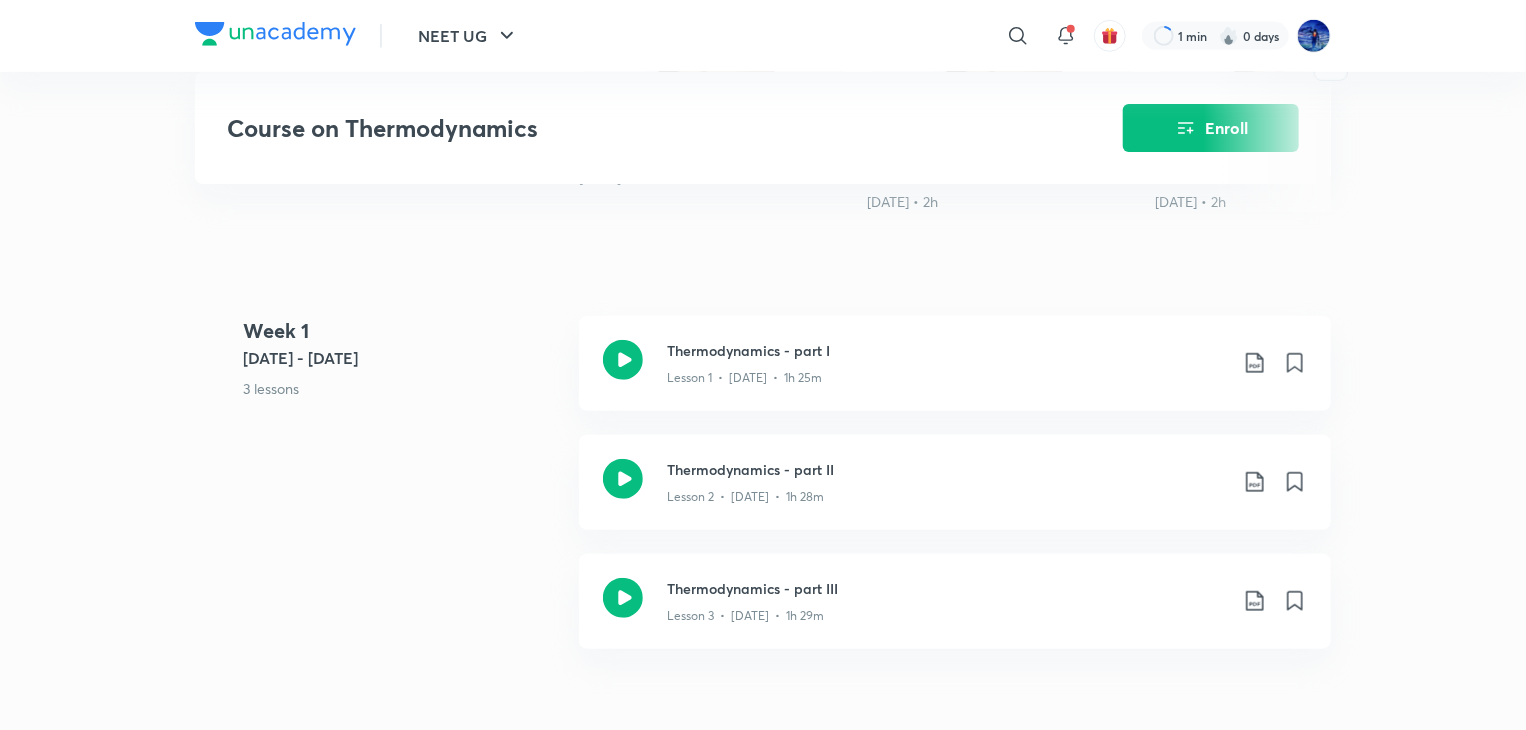 scroll, scrollTop: 723, scrollLeft: 0, axis: vertical 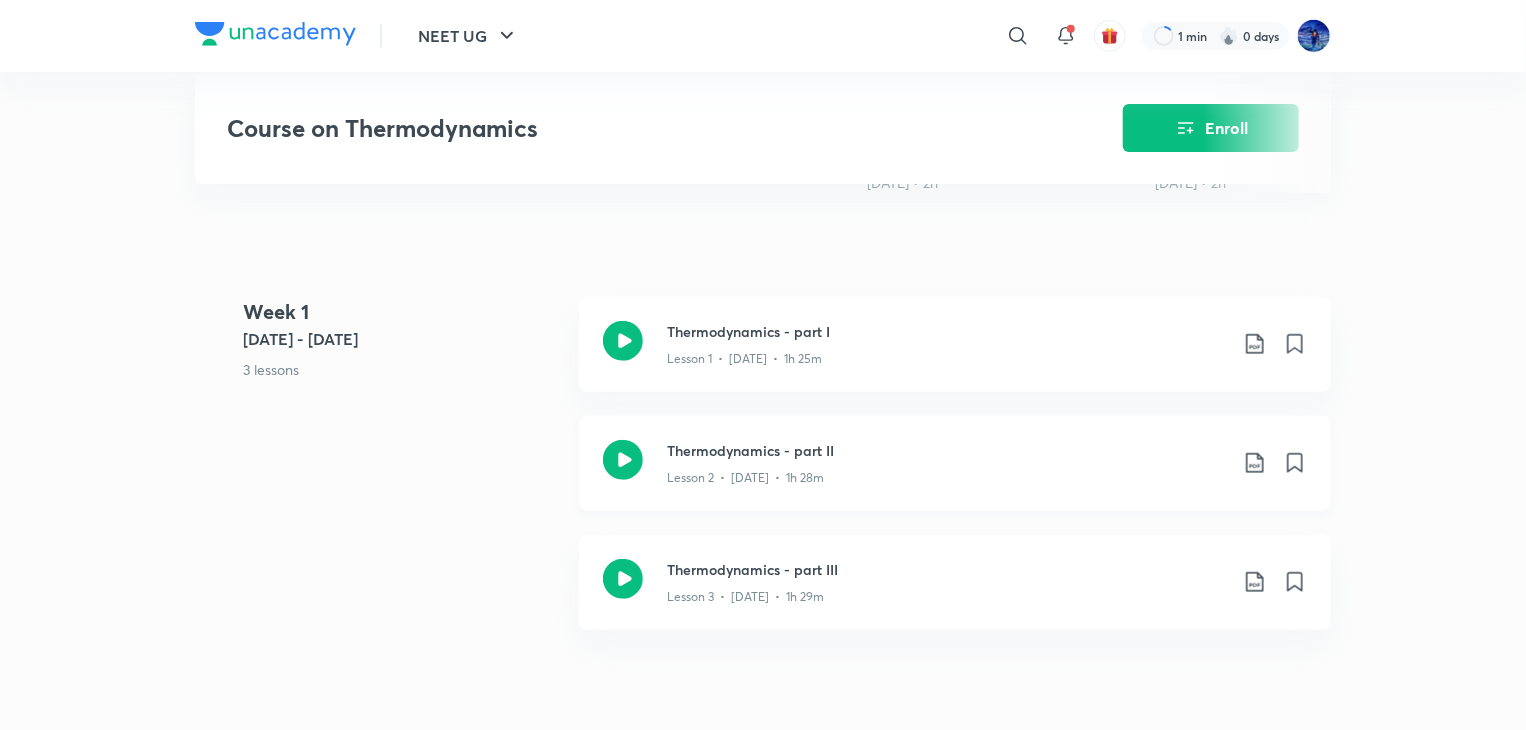 click 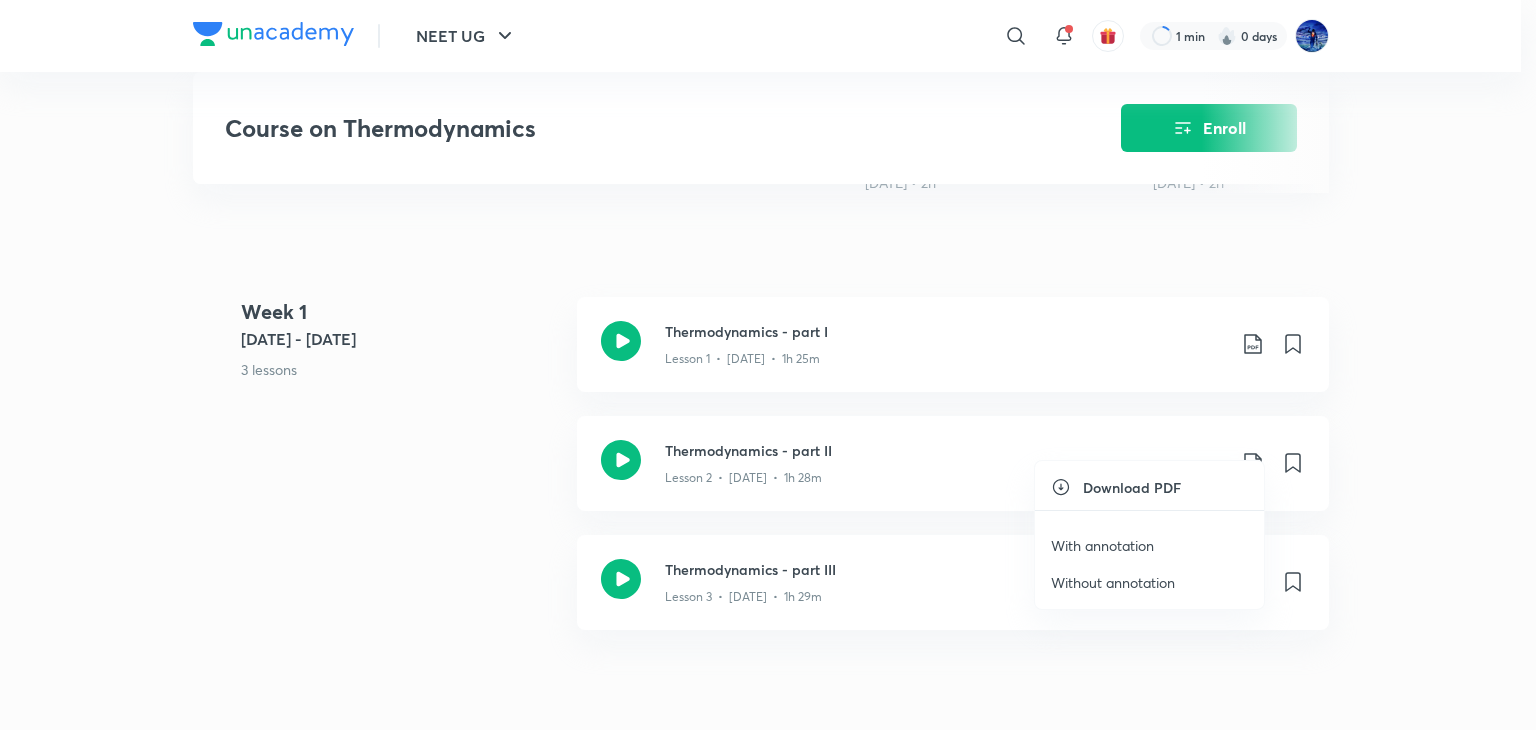 click on "With annotation" at bounding box center (1102, 545) 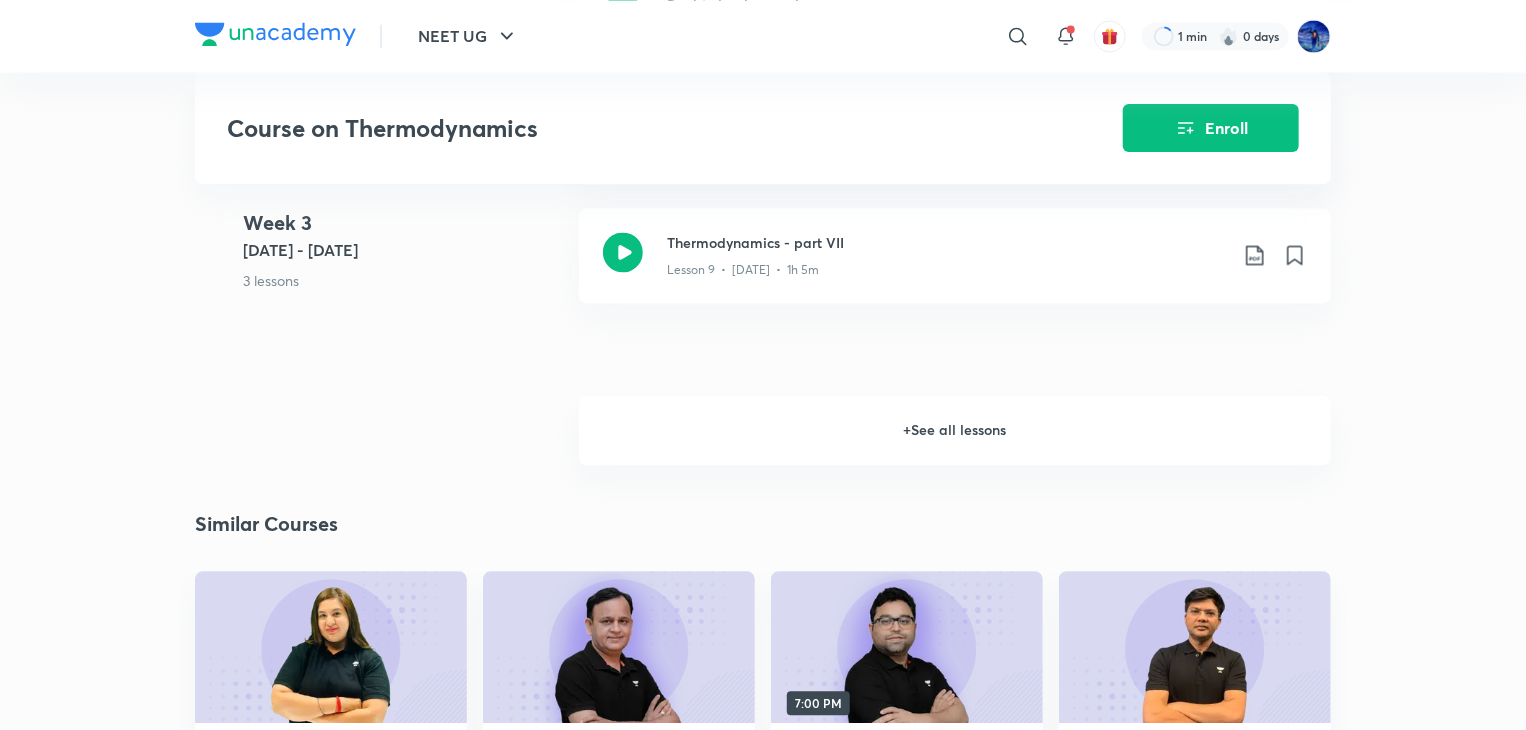 scroll, scrollTop: 1960, scrollLeft: 0, axis: vertical 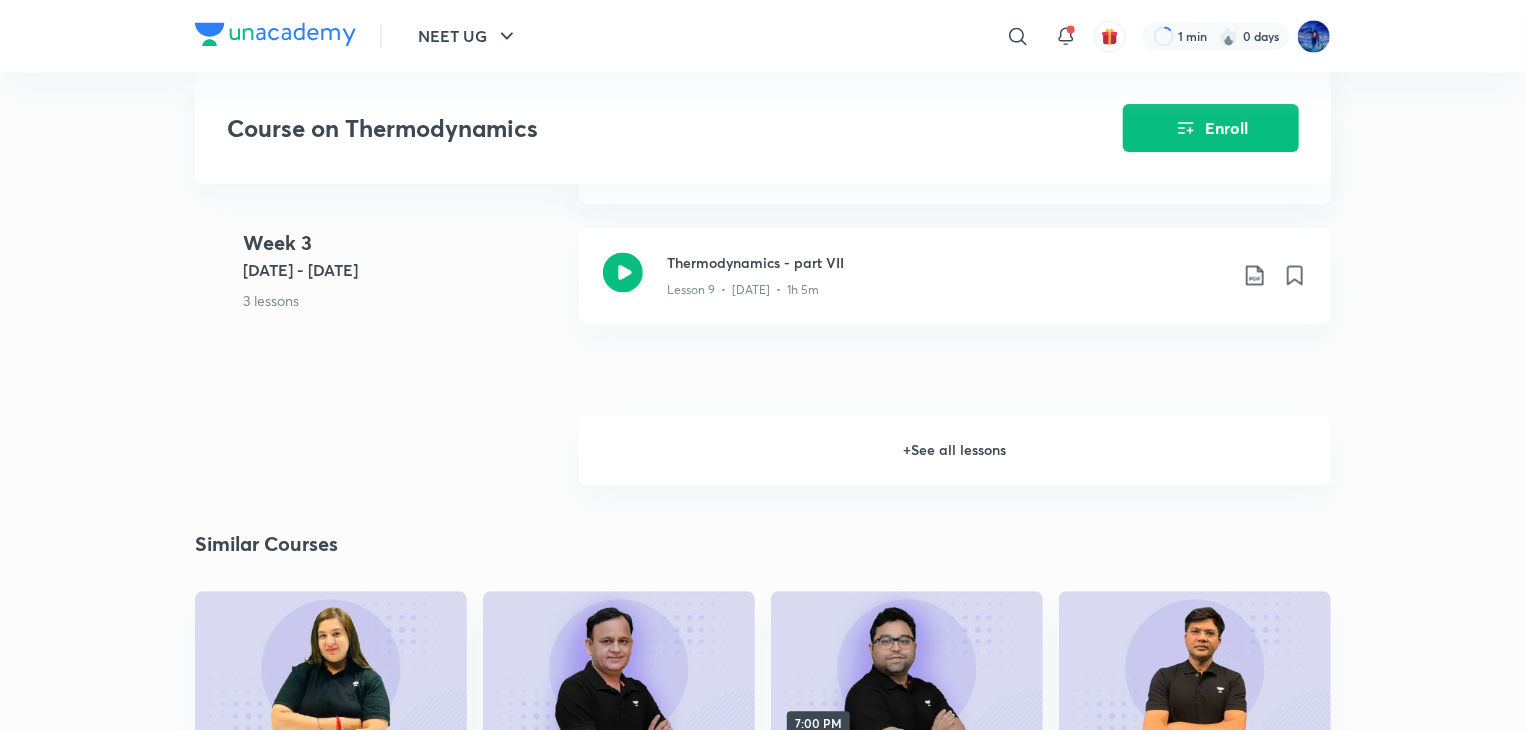 click on "+  See all lessons" at bounding box center (955, 450) 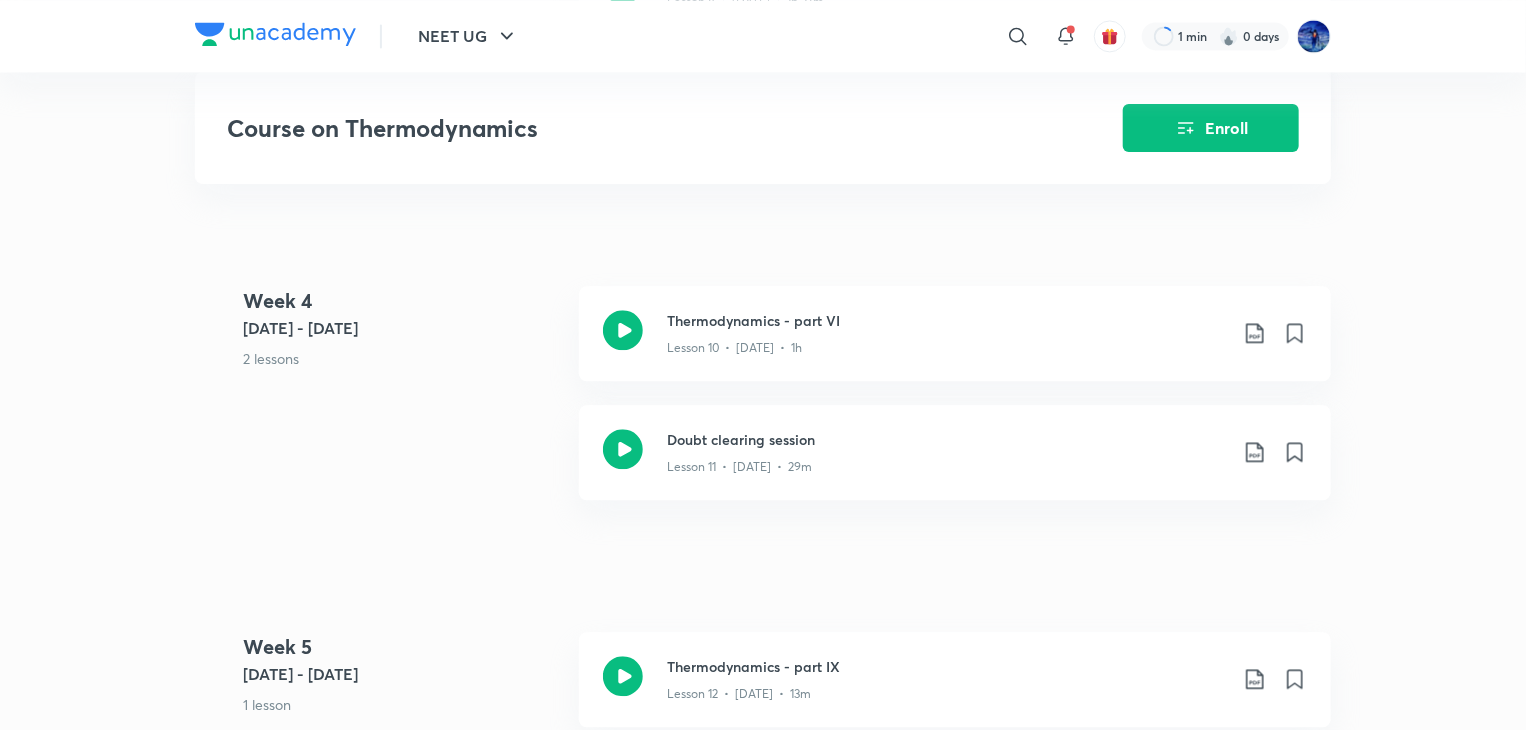 scroll, scrollTop: 2205, scrollLeft: 0, axis: vertical 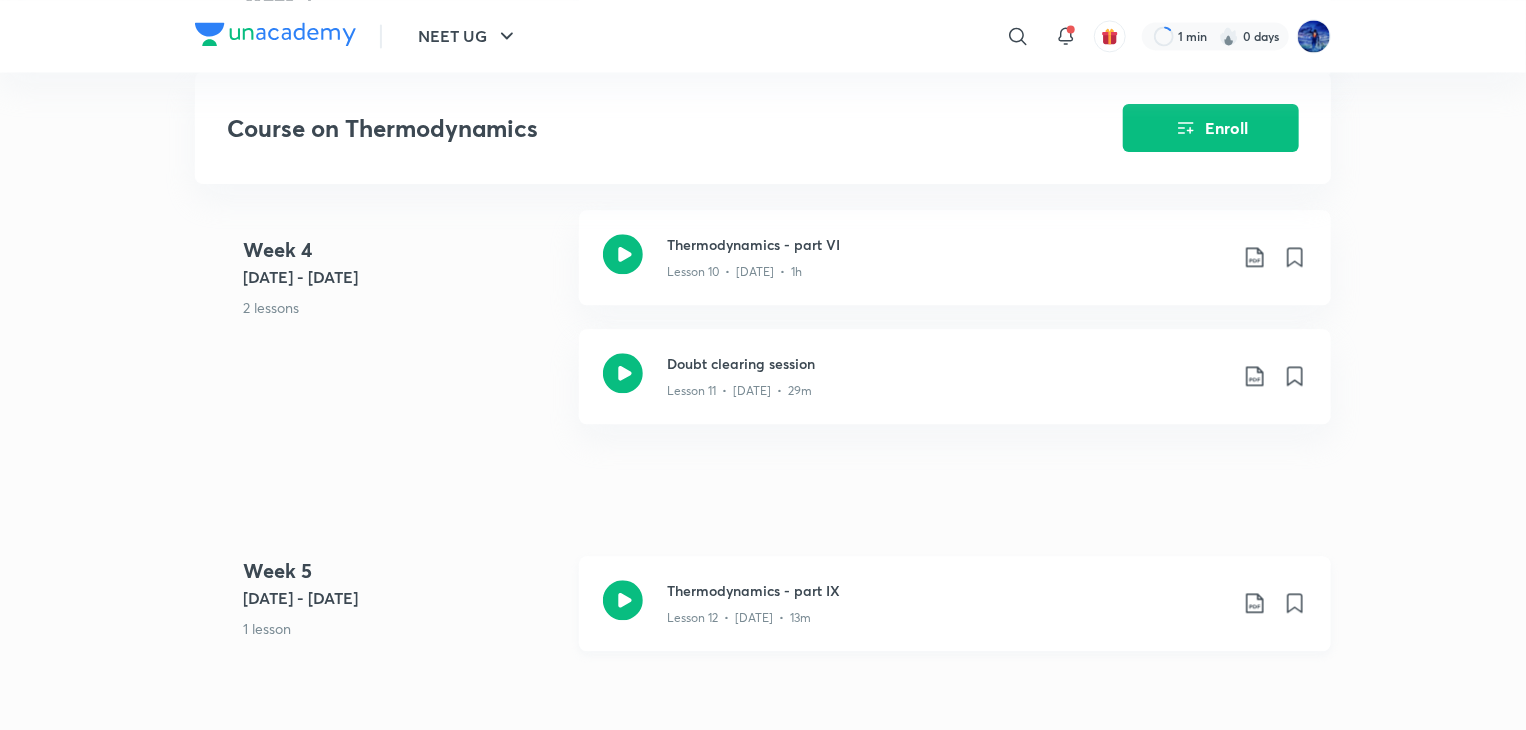 click 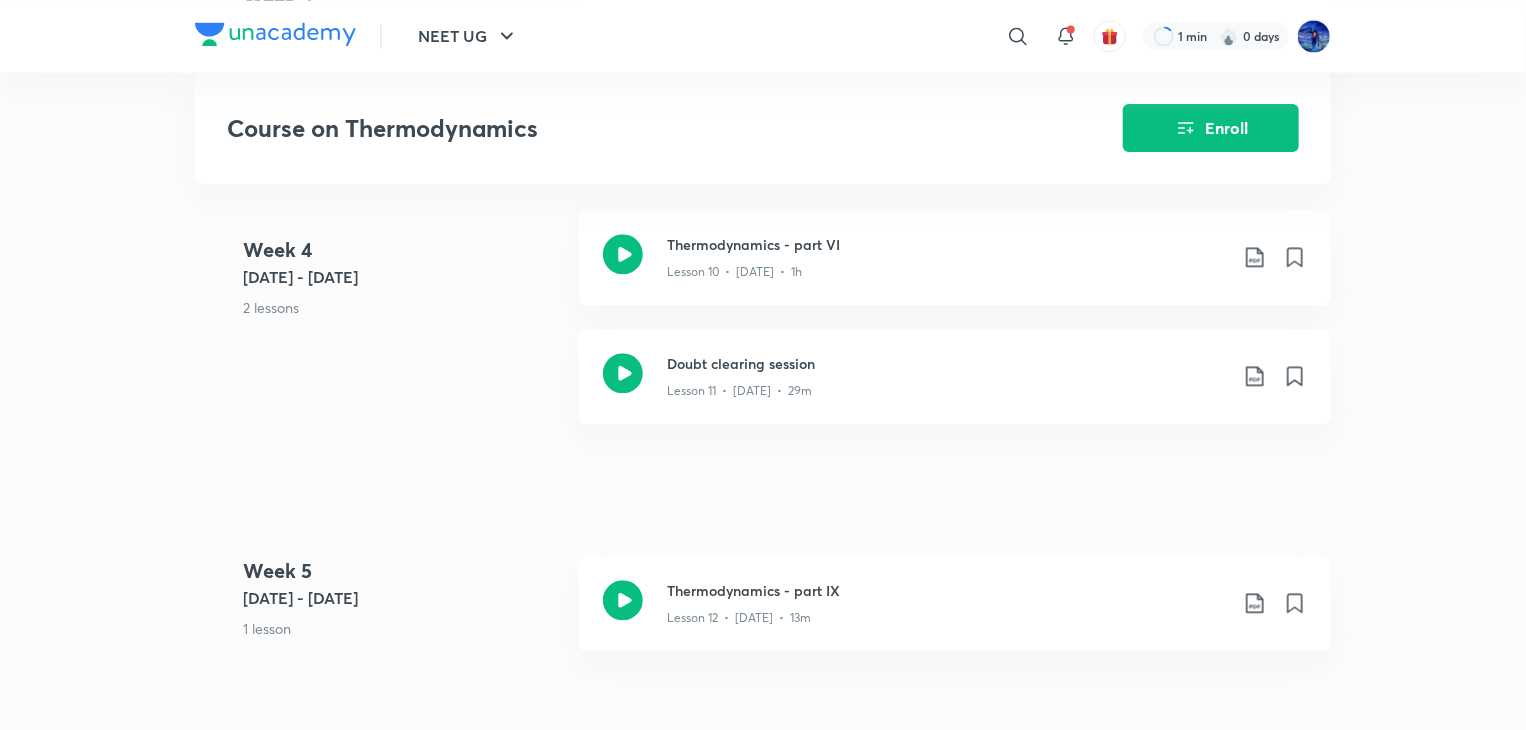 scroll, scrollTop: 0, scrollLeft: 0, axis: both 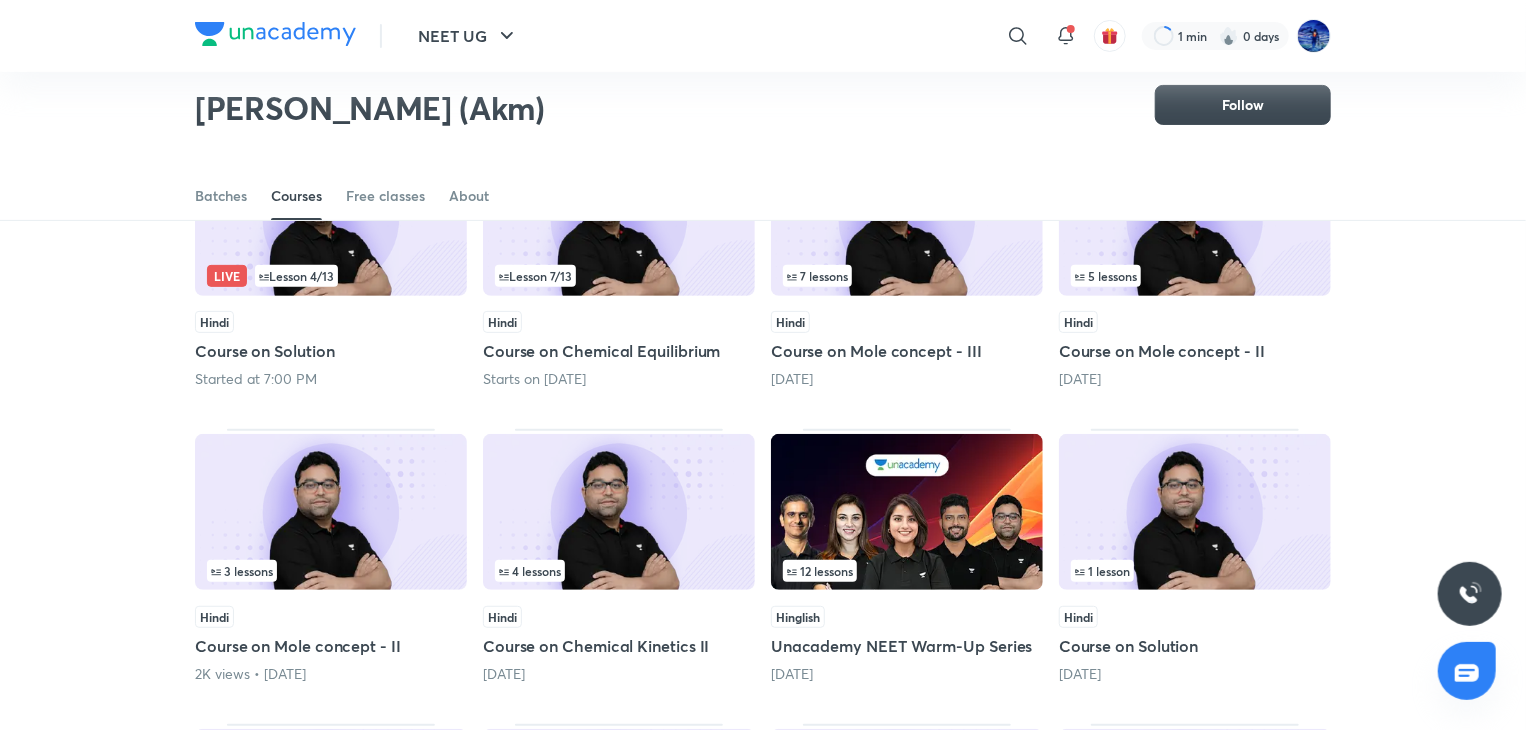 click at bounding box center [619, 512] 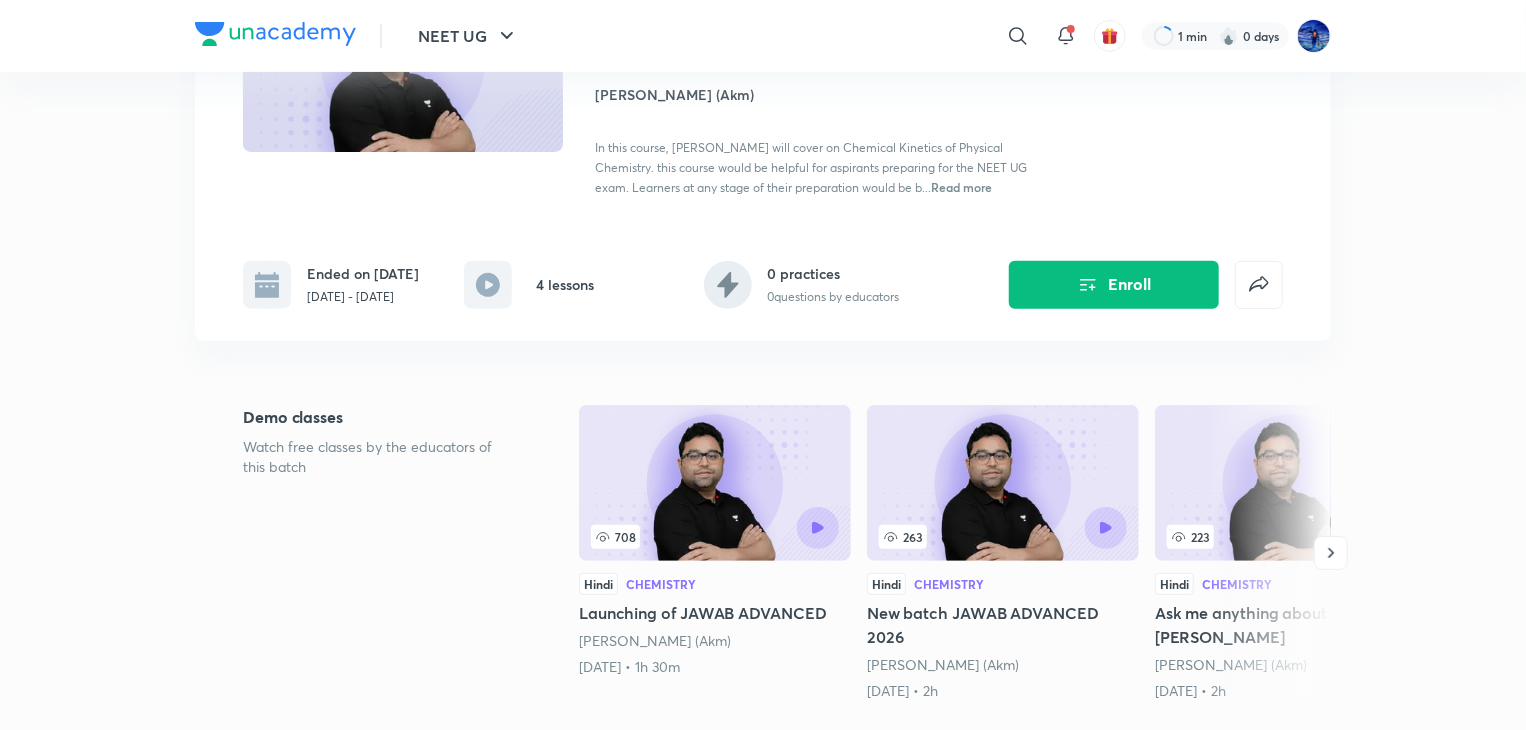 scroll, scrollTop: 0, scrollLeft: 0, axis: both 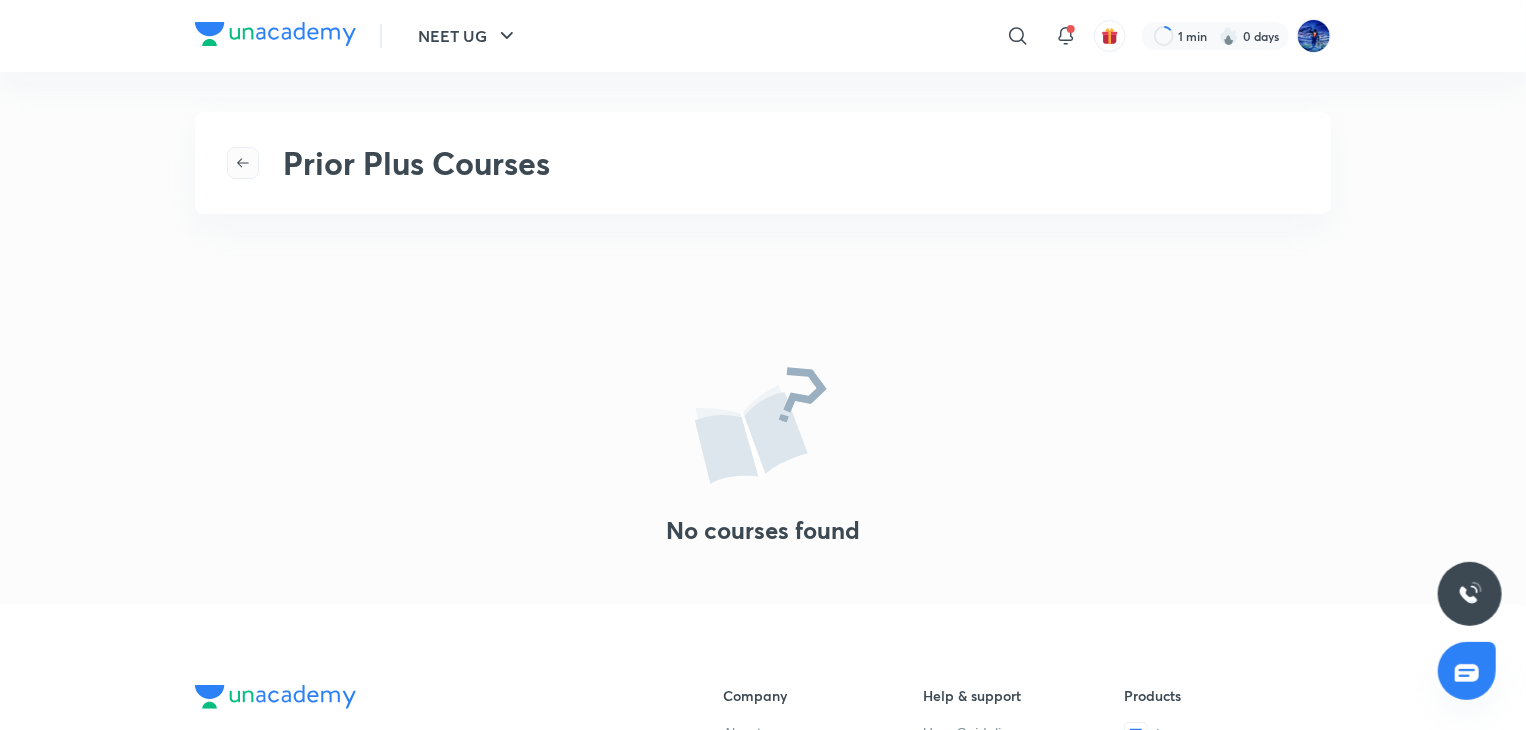 click 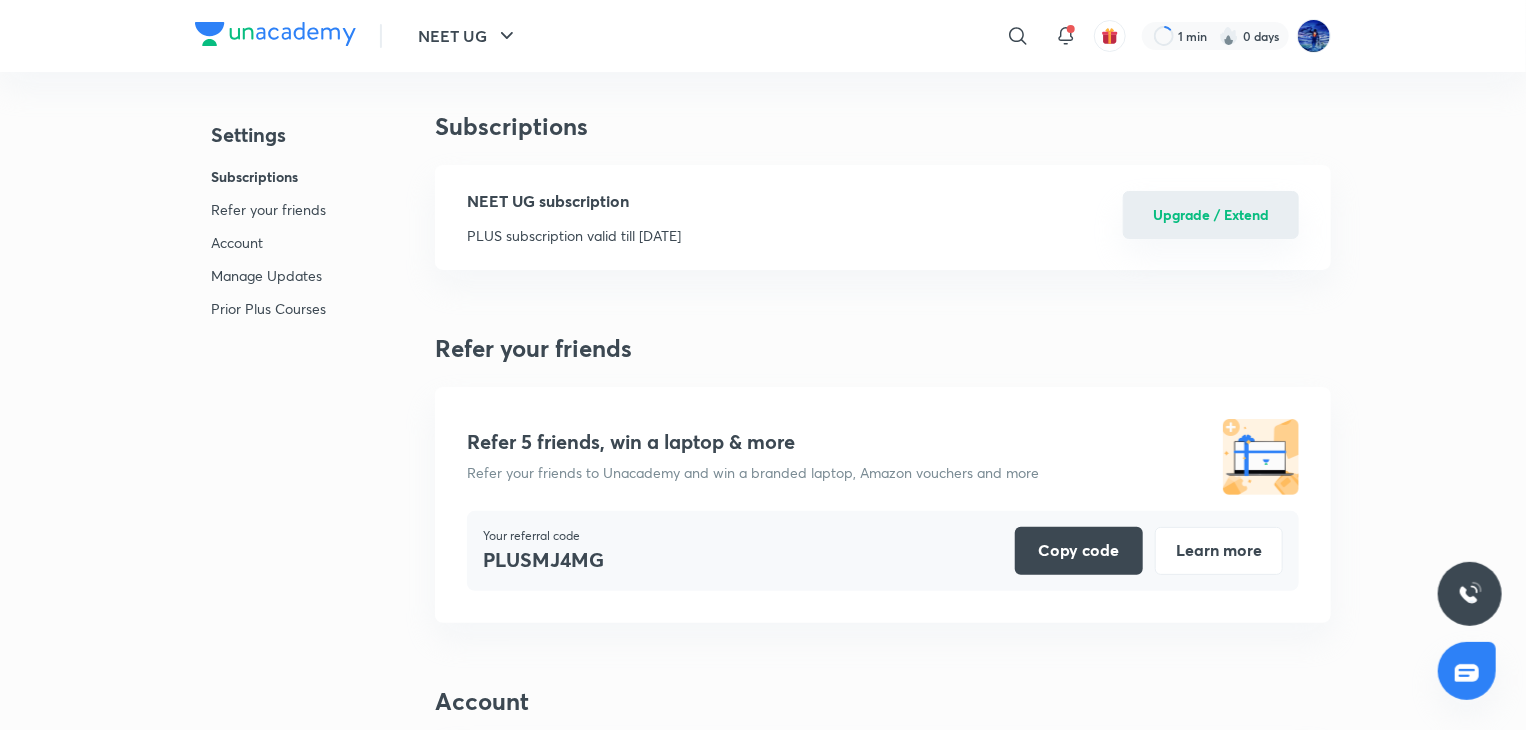 click on "Upgrade / Extend" at bounding box center [1211, 215] 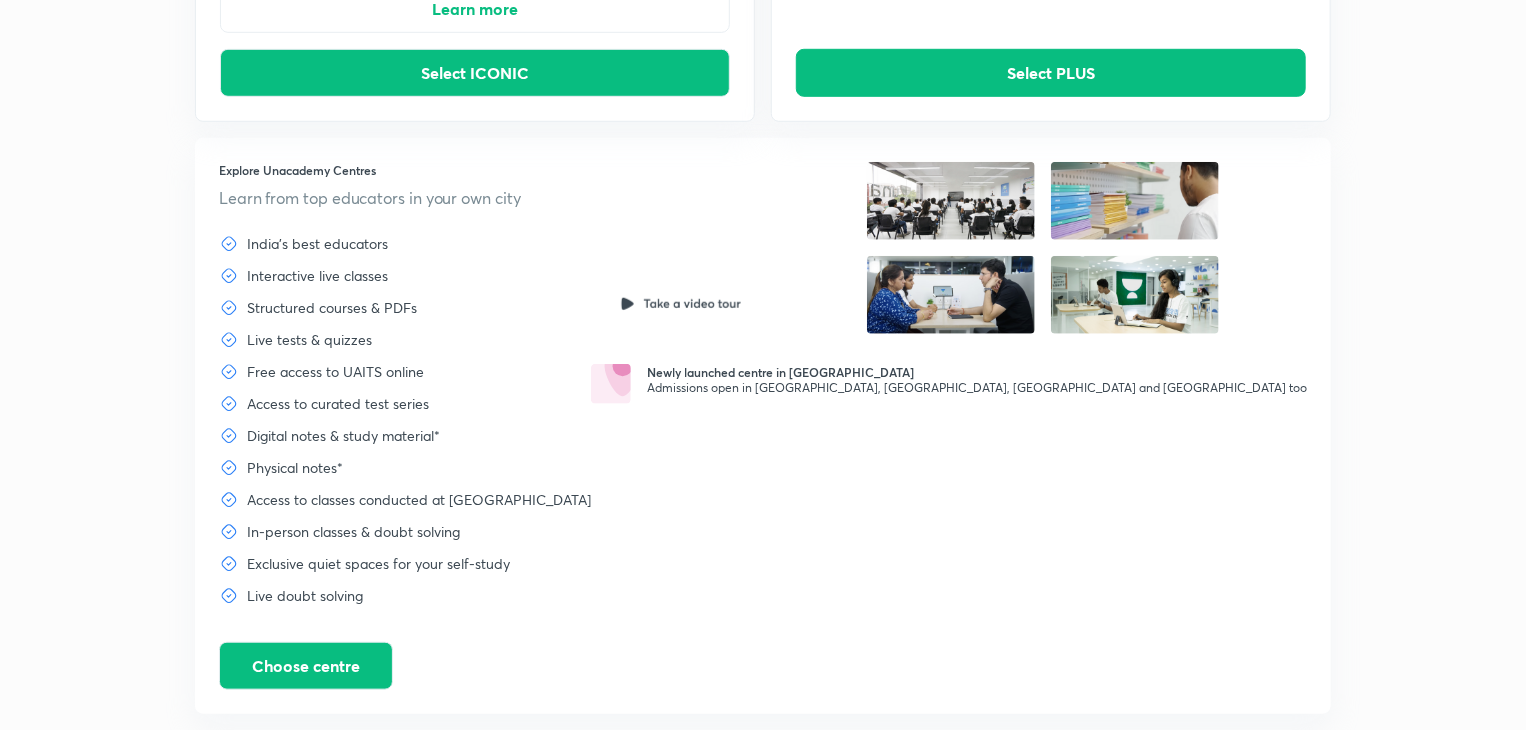 scroll, scrollTop: 0, scrollLeft: 0, axis: both 